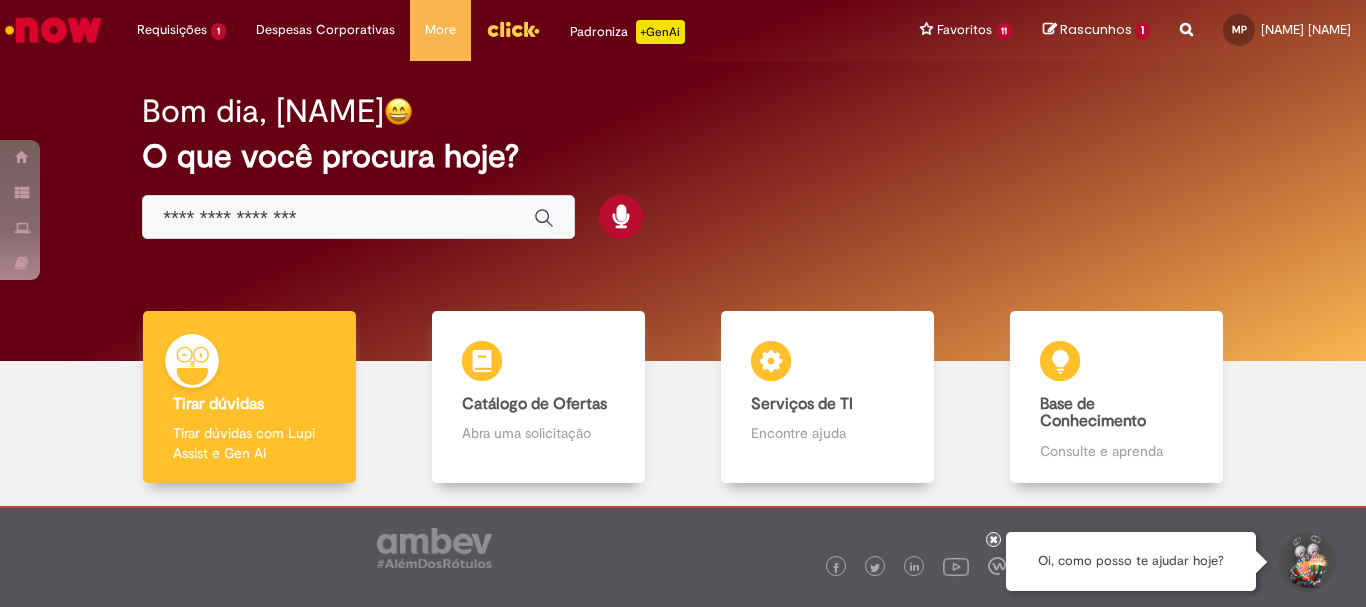 scroll, scrollTop: 0, scrollLeft: 0, axis: both 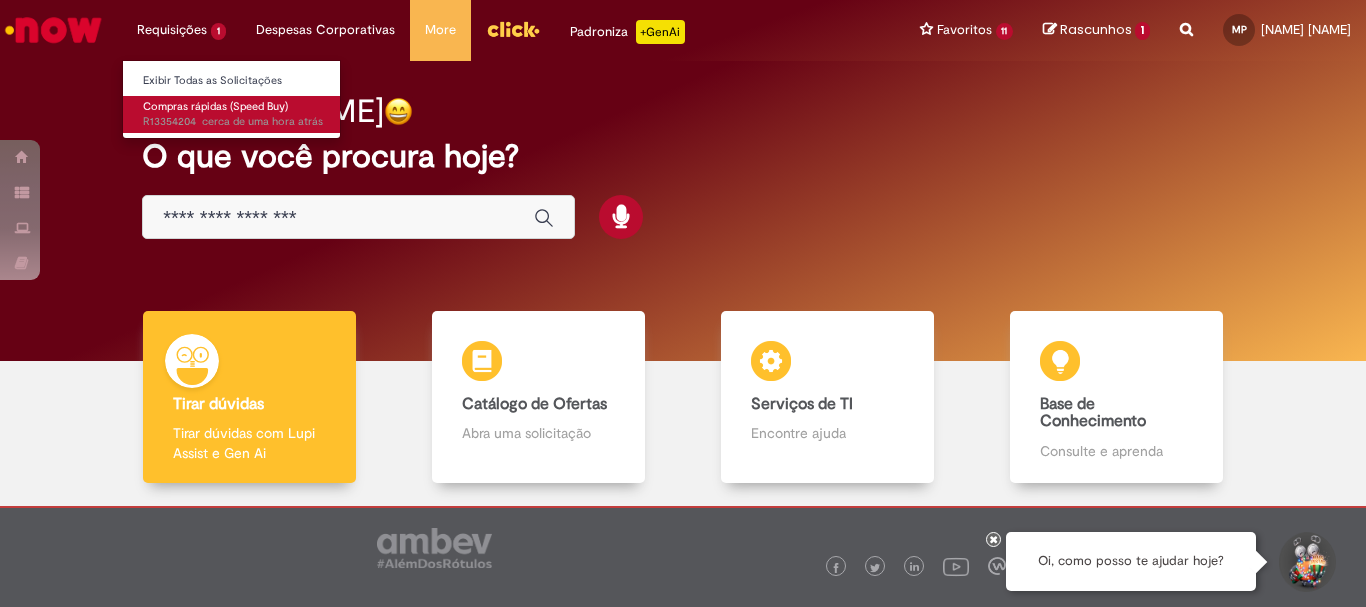 click on "Compras rápidas (Speed Buy)" at bounding box center [215, 106] 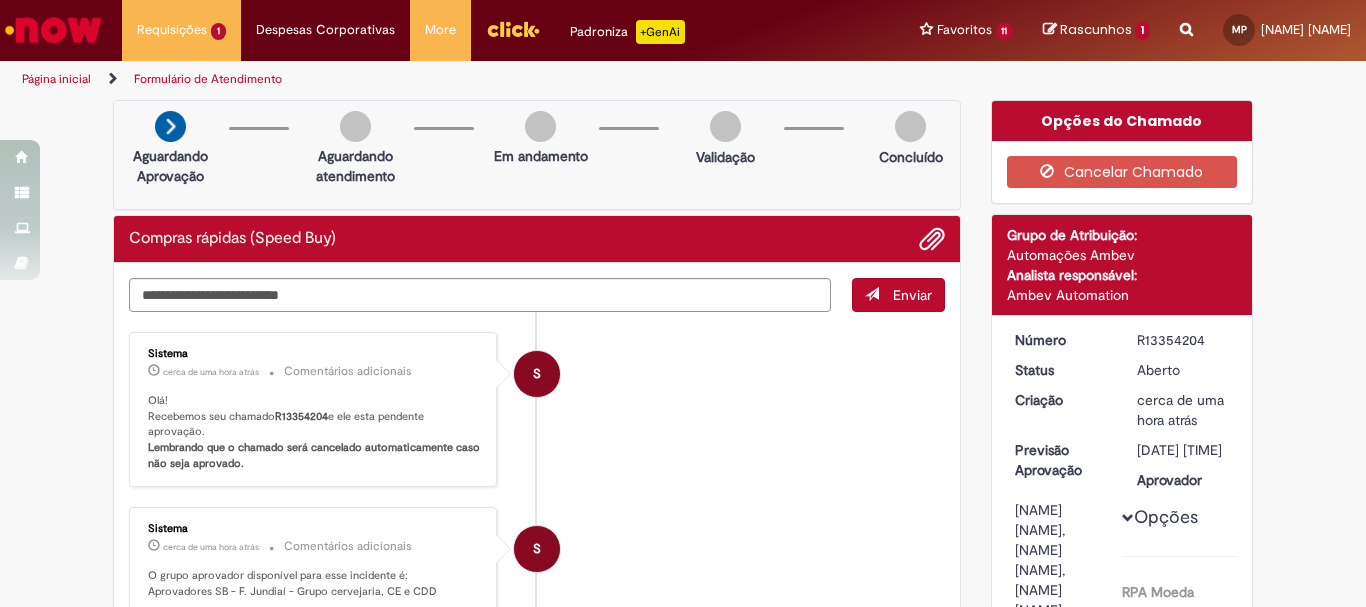 click on "Página inicial" at bounding box center [56, 79] 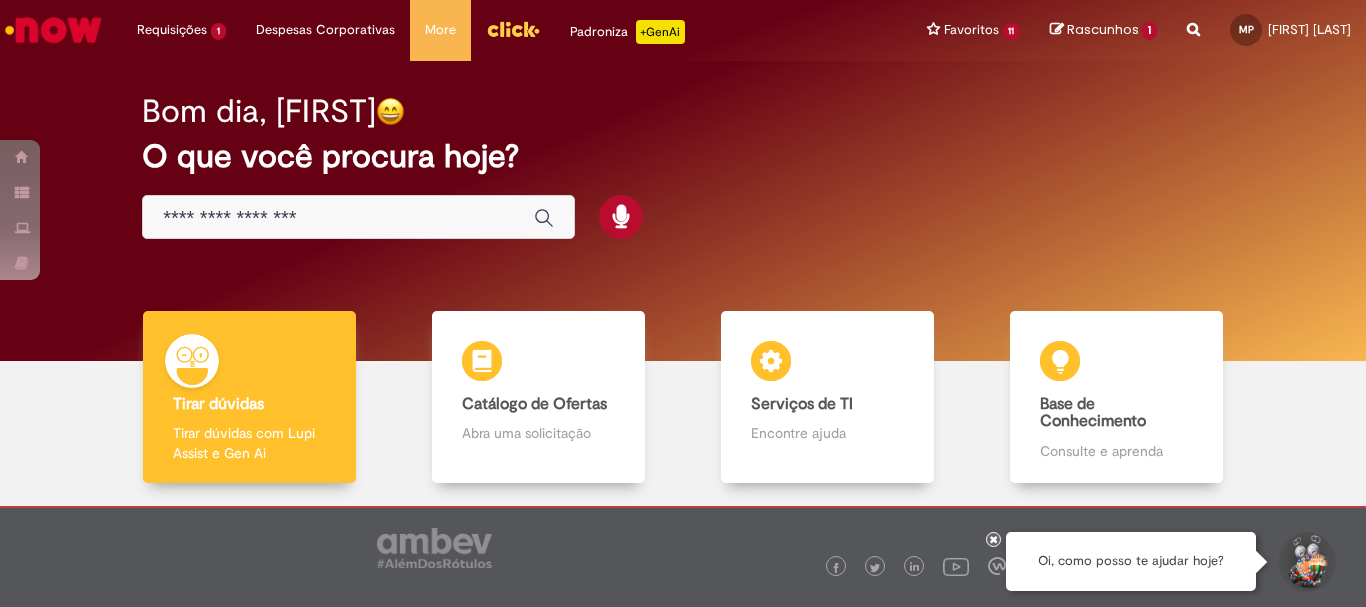 scroll, scrollTop: 0, scrollLeft: 0, axis: both 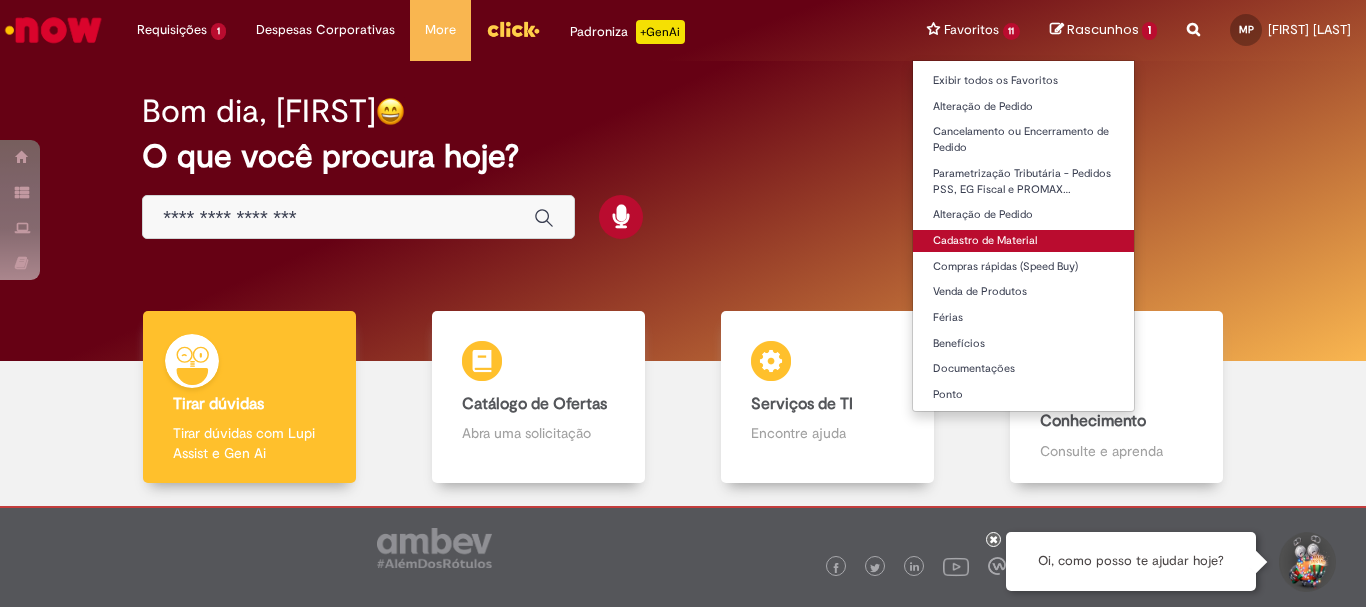 click on "Cadastro de Material" at bounding box center (1024, 241) 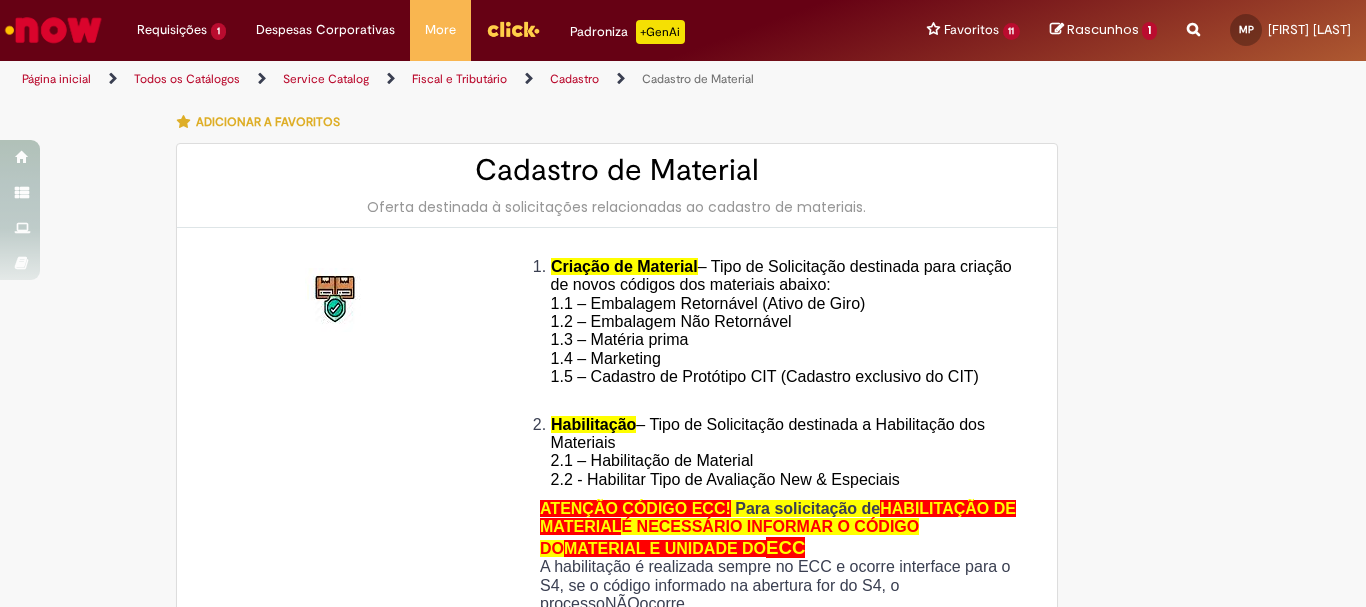type on "********" 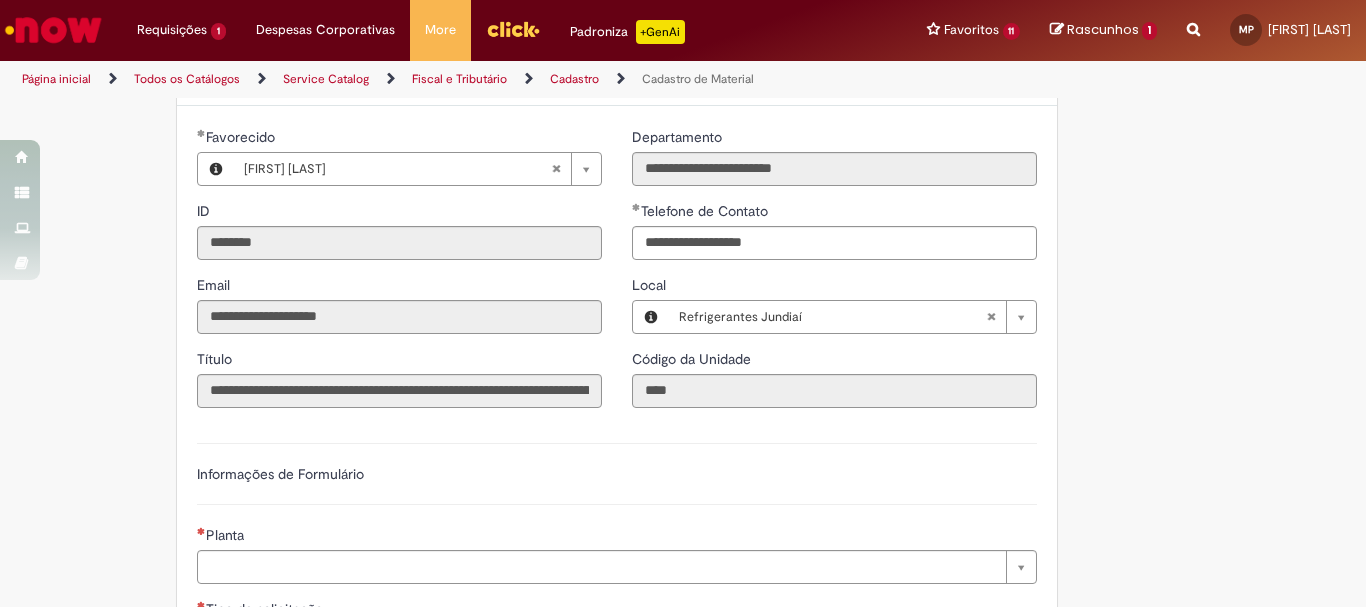 scroll, scrollTop: 1100, scrollLeft: 0, axis: vertical 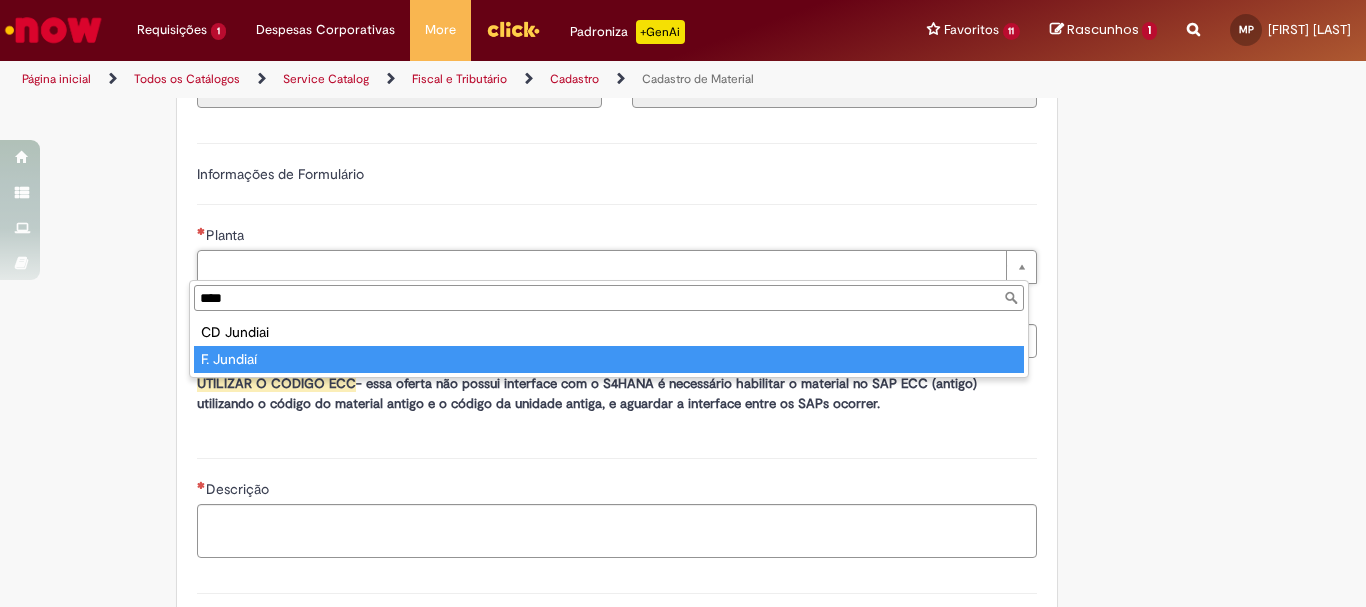 type on "****" 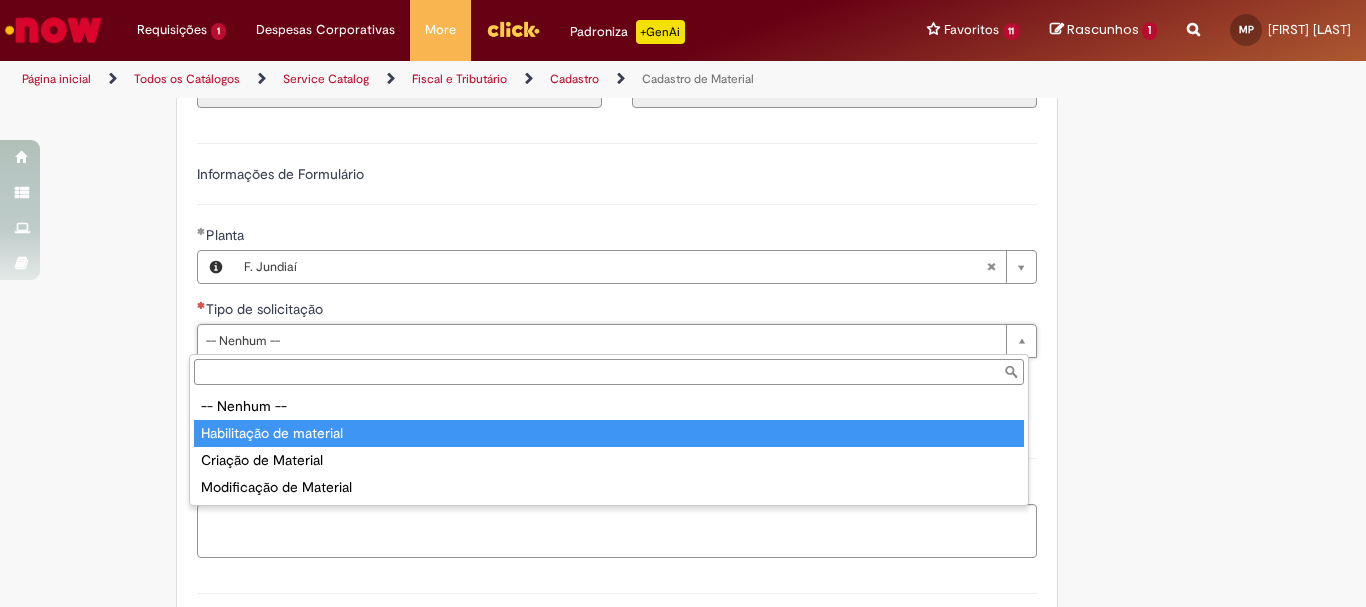 type on "**********" 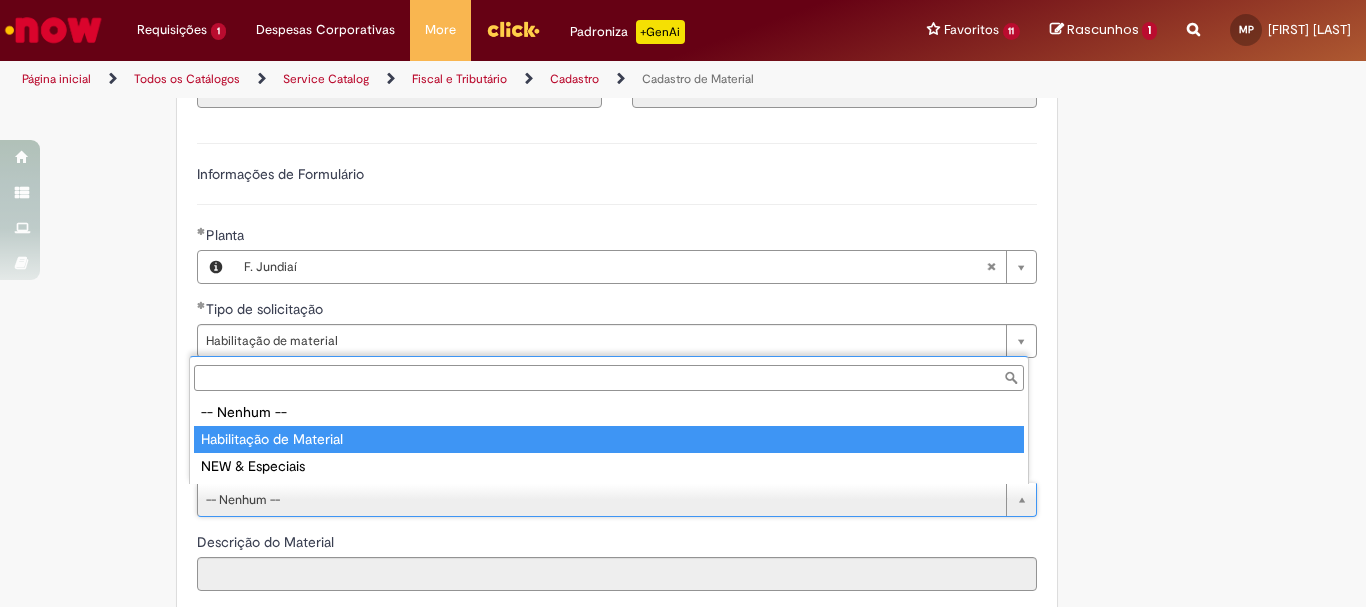 type on "**********" 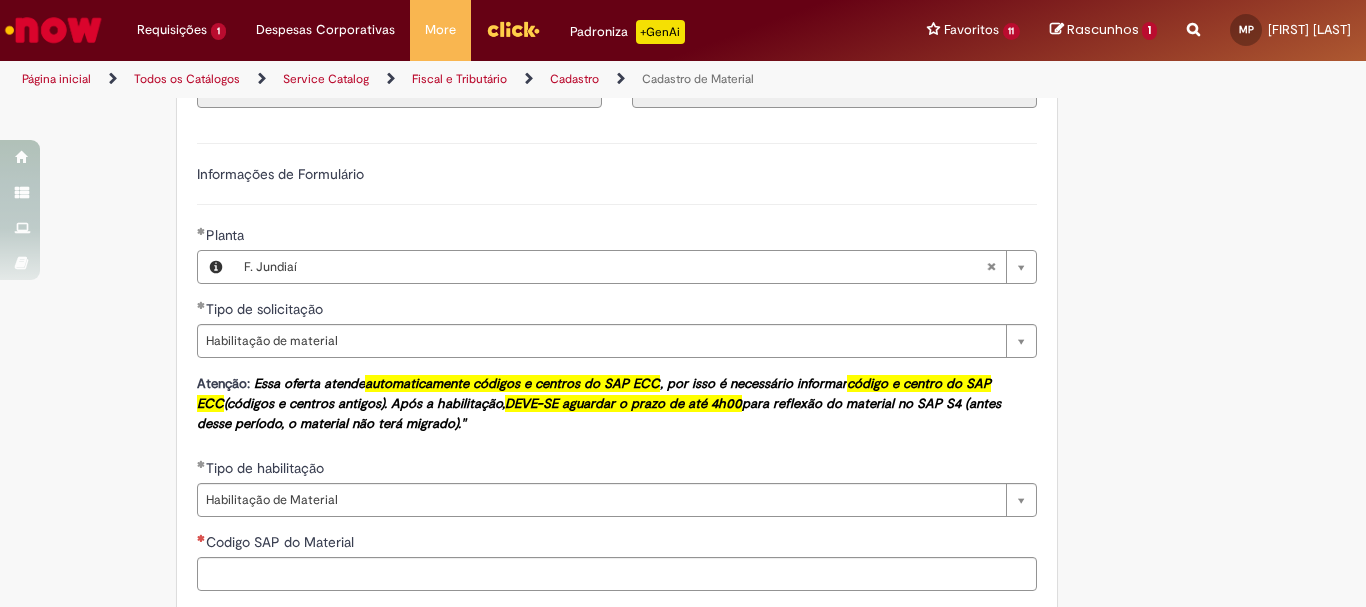 click on "Tipo de habilitação" at bounding box center [617, 470] 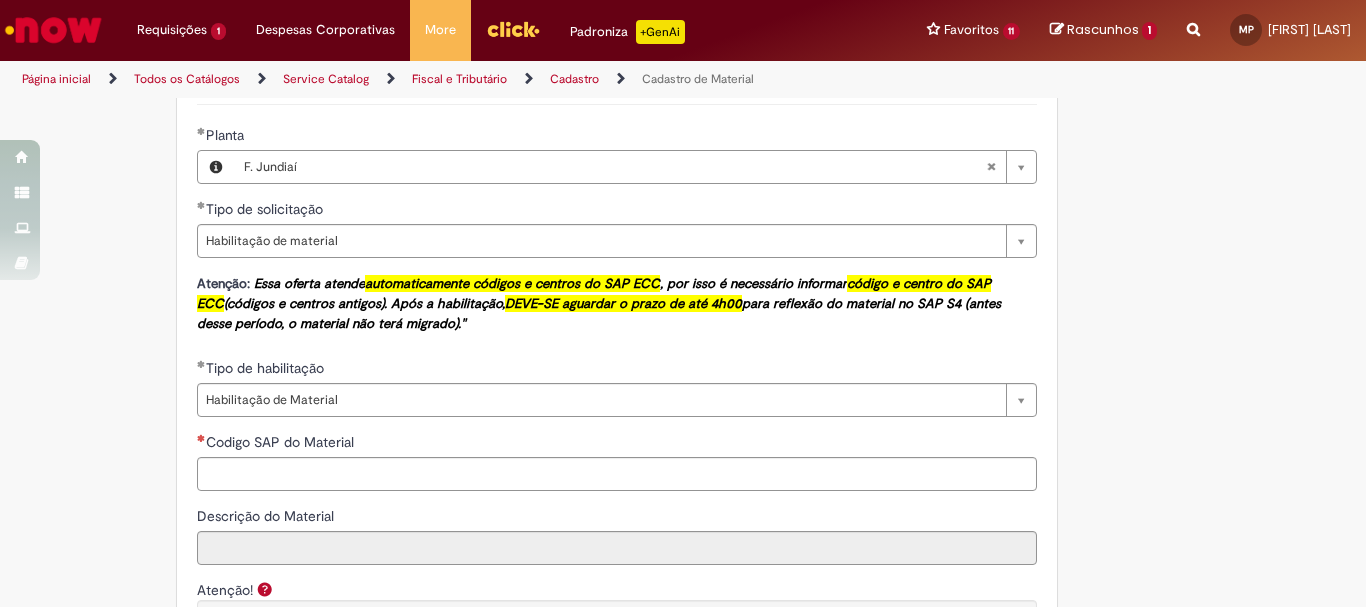scroll, scrollTop: 1300, scrollLeft: 0, axis: vertical 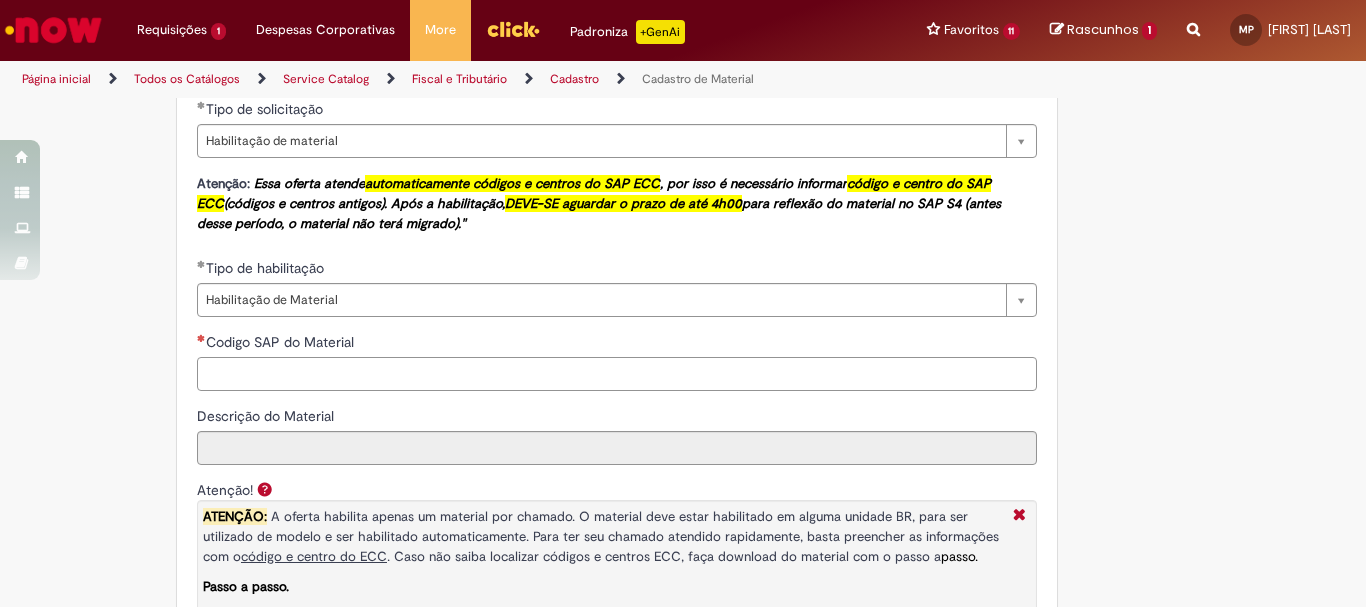 click on "Codigo SAP do Material" at bounding box center [617, 374] 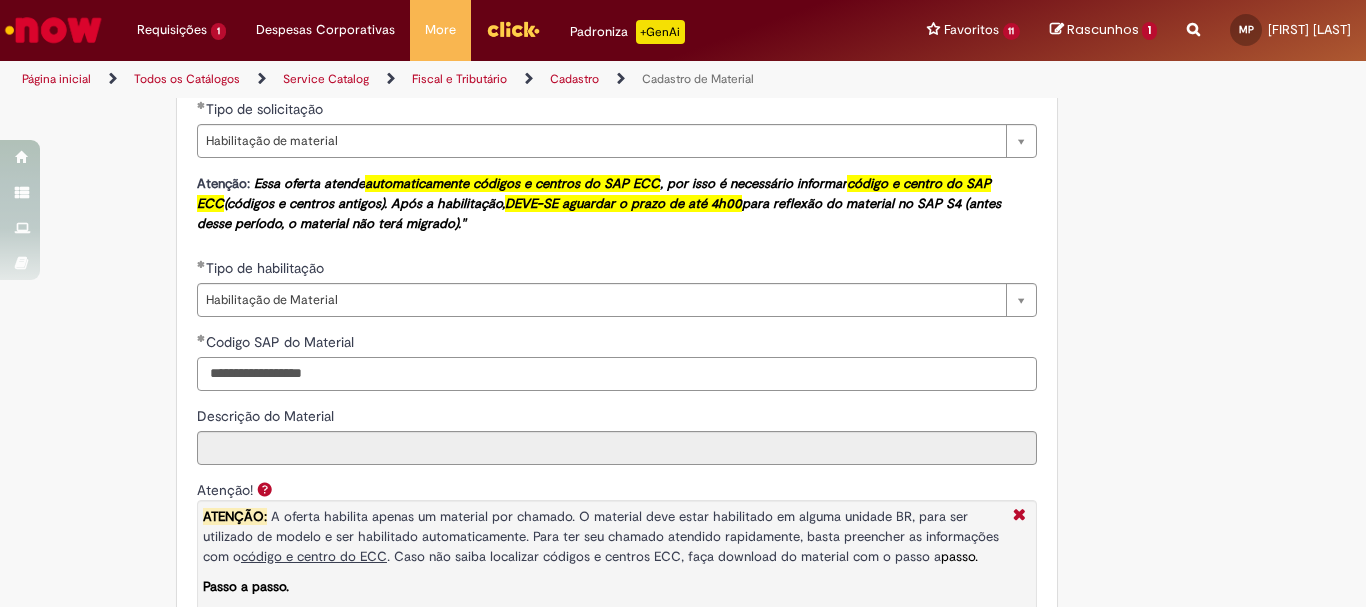type on "**********" 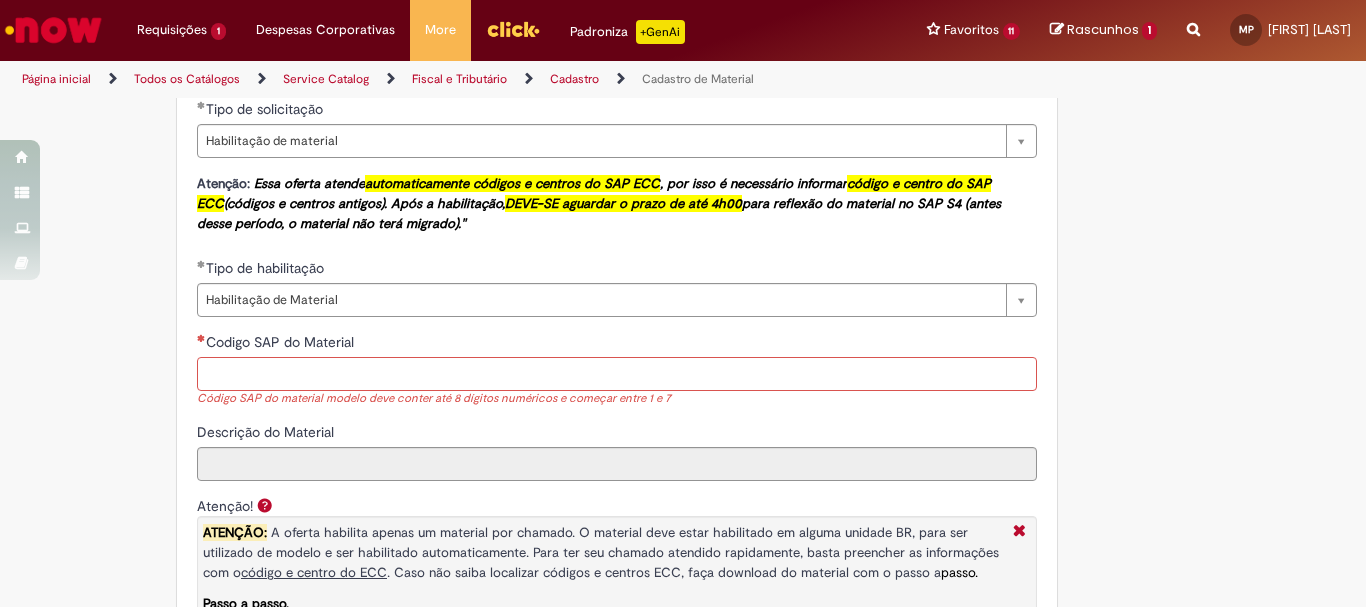 click on "Codigo SAP do Material" at bounding box center [617, 374] 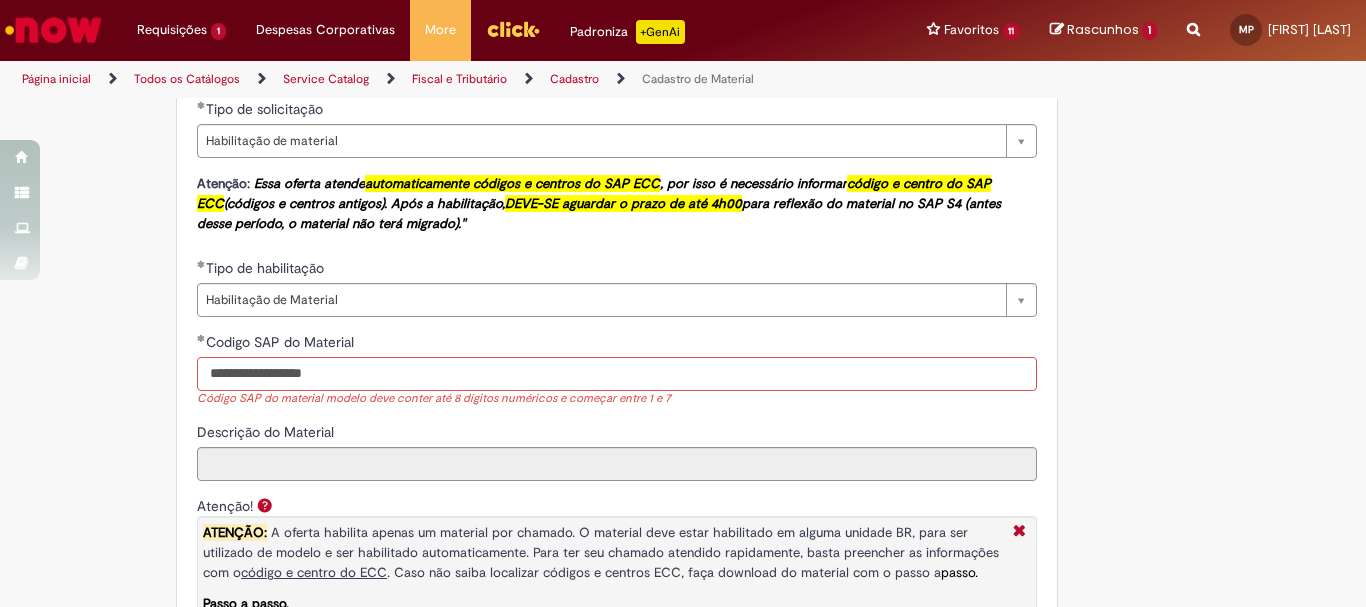 type on "**********" 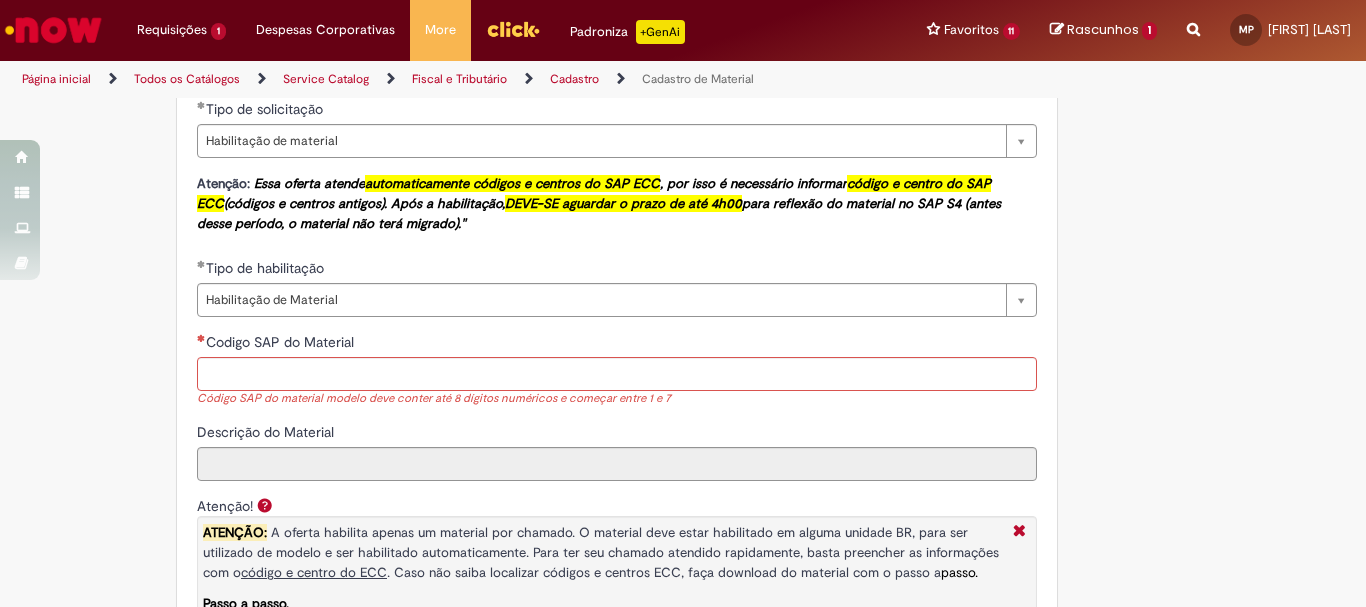 click on "Codigo SAP do Material" at bounding box center [617, 344] 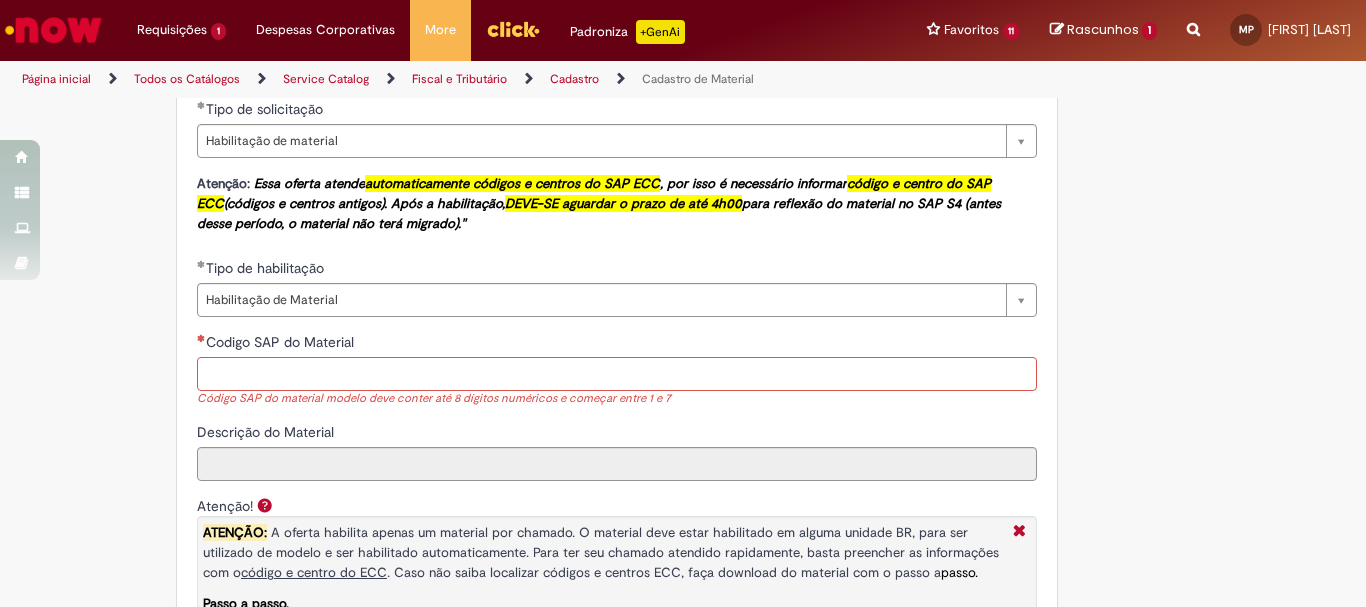 click on "Codigo SAP do Material" at bounding box center [617, 374] 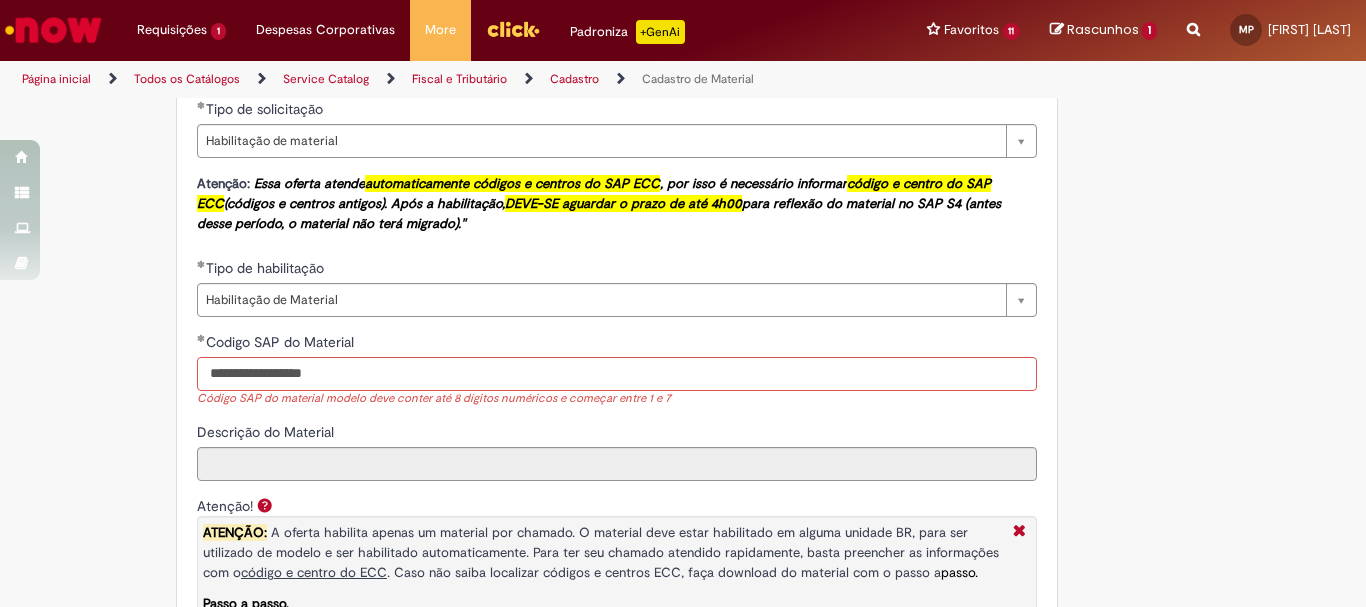 type on "**********" 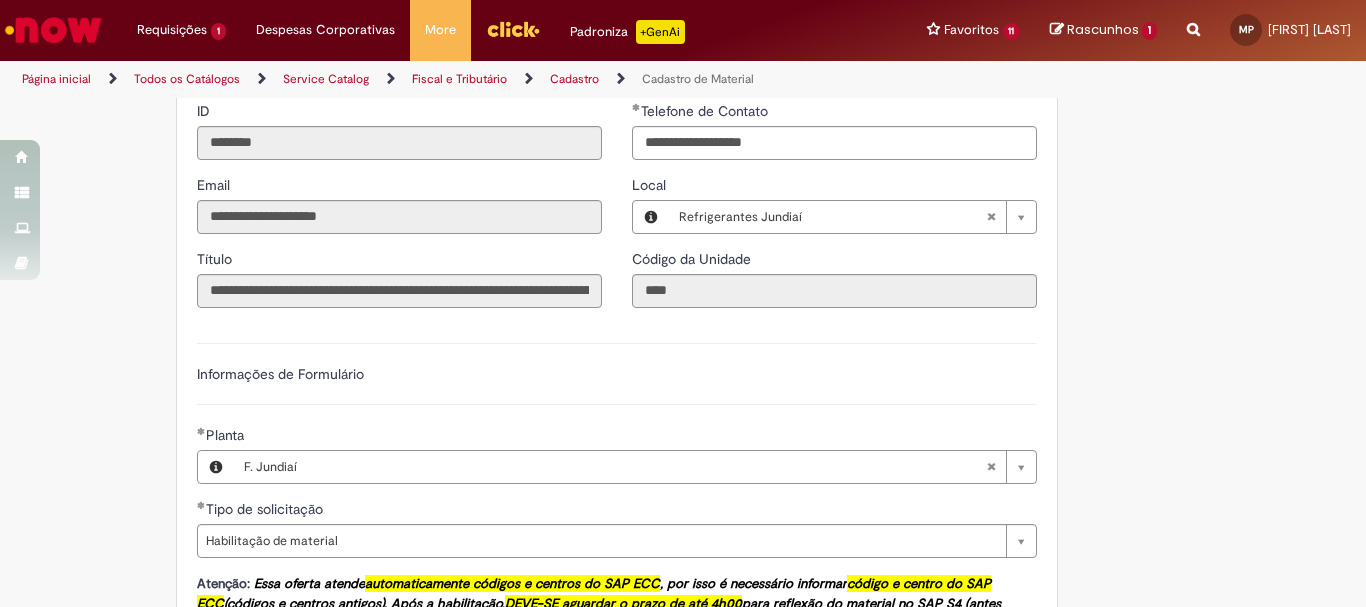 scroll, scrollTop: 1000, scrollLeft: 0, axis: vertical 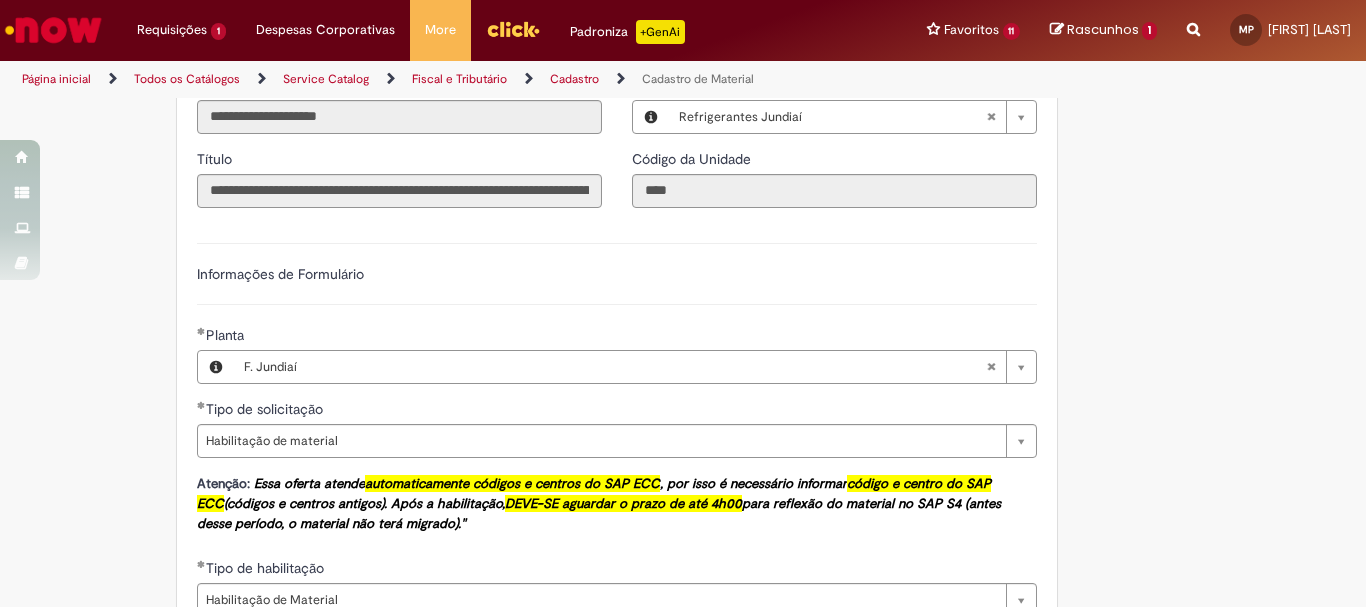 type 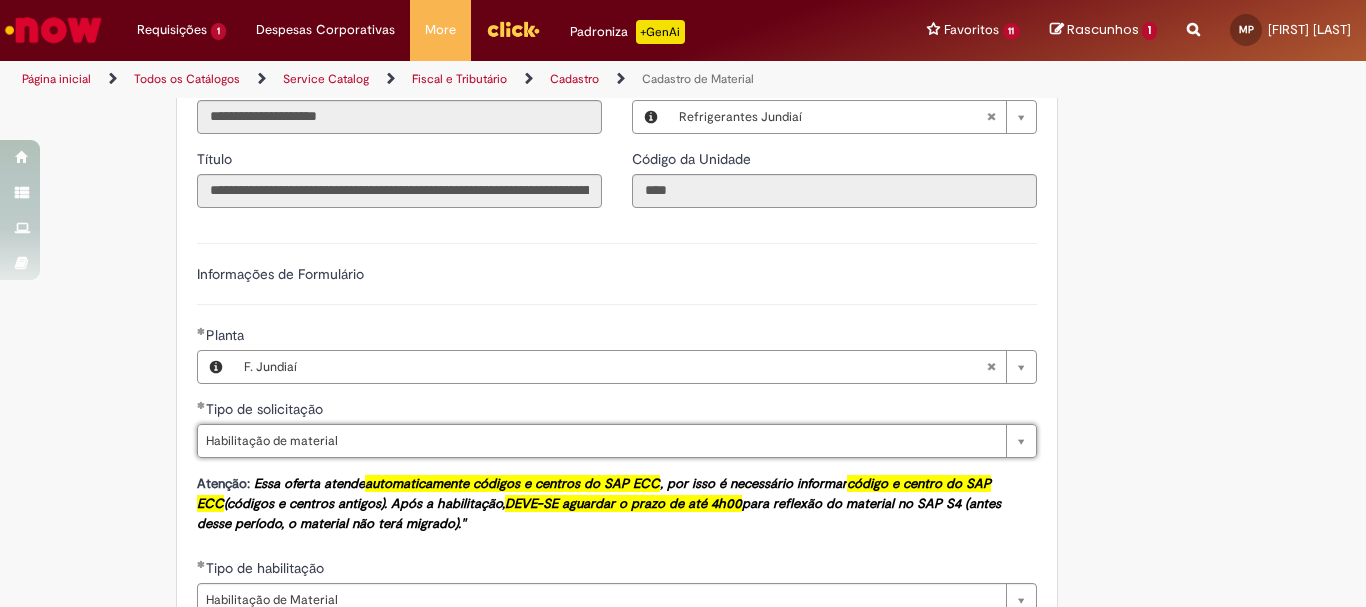 scroll, scrollTop: 0, scrollLeft: 141, axis: horizontal 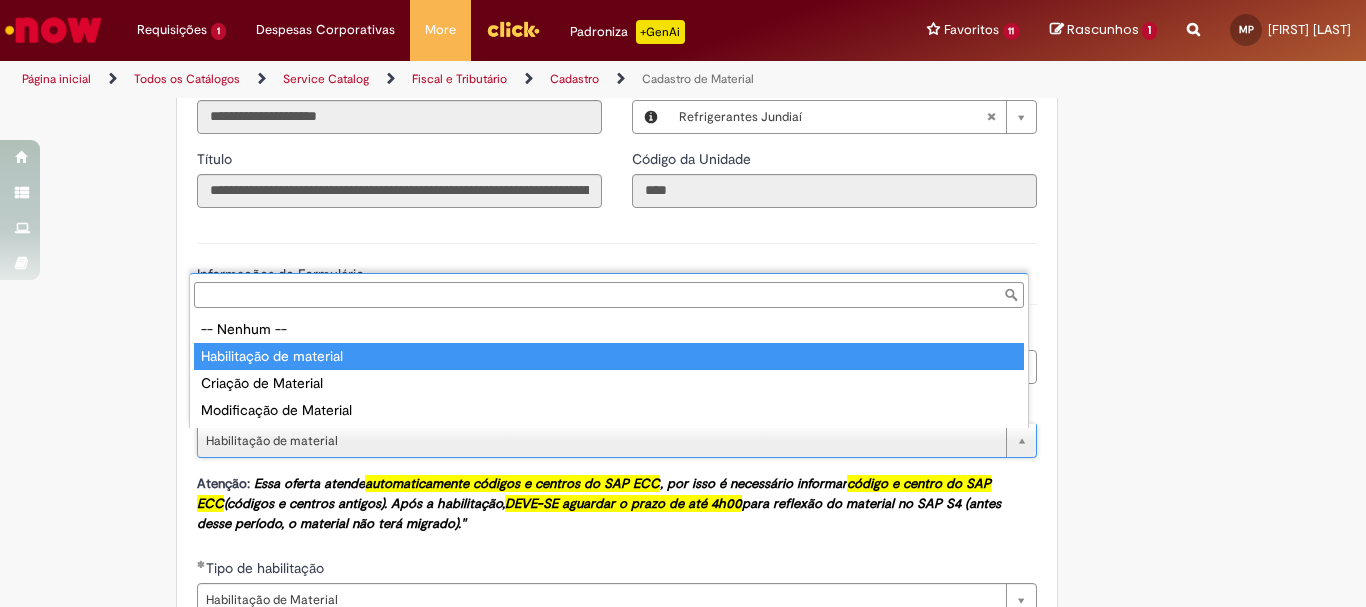 type on "**********" 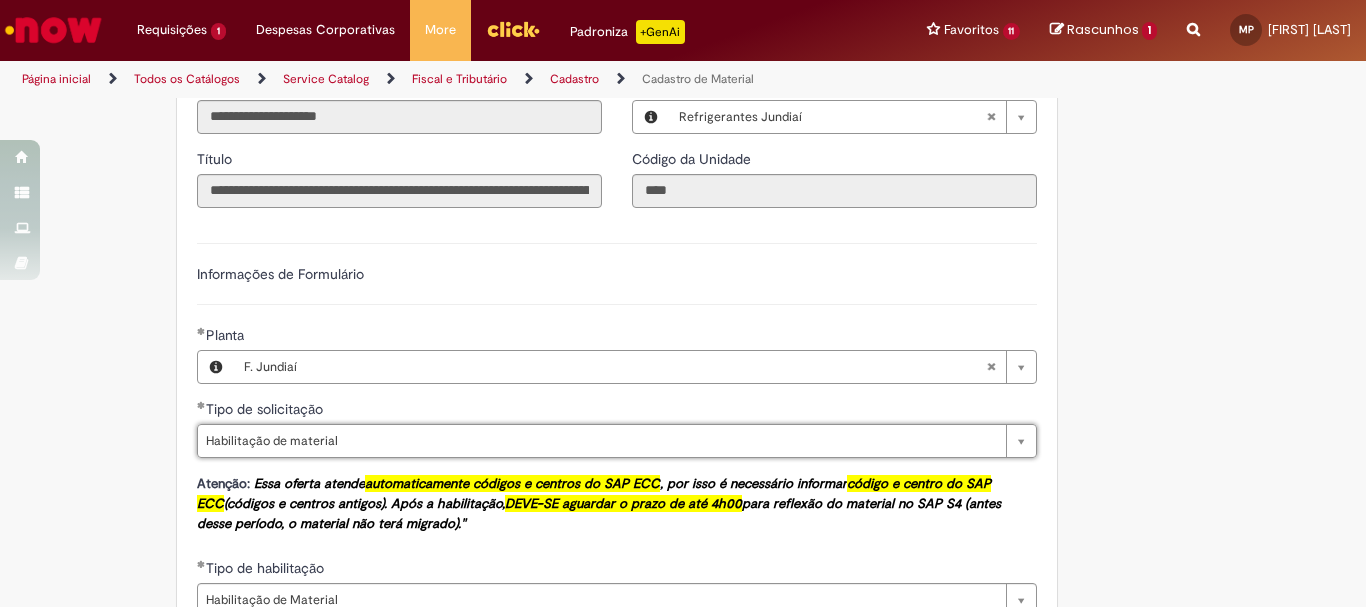 scroll, scrollTop: 1200, scrollLeft: 0, axis: vertical 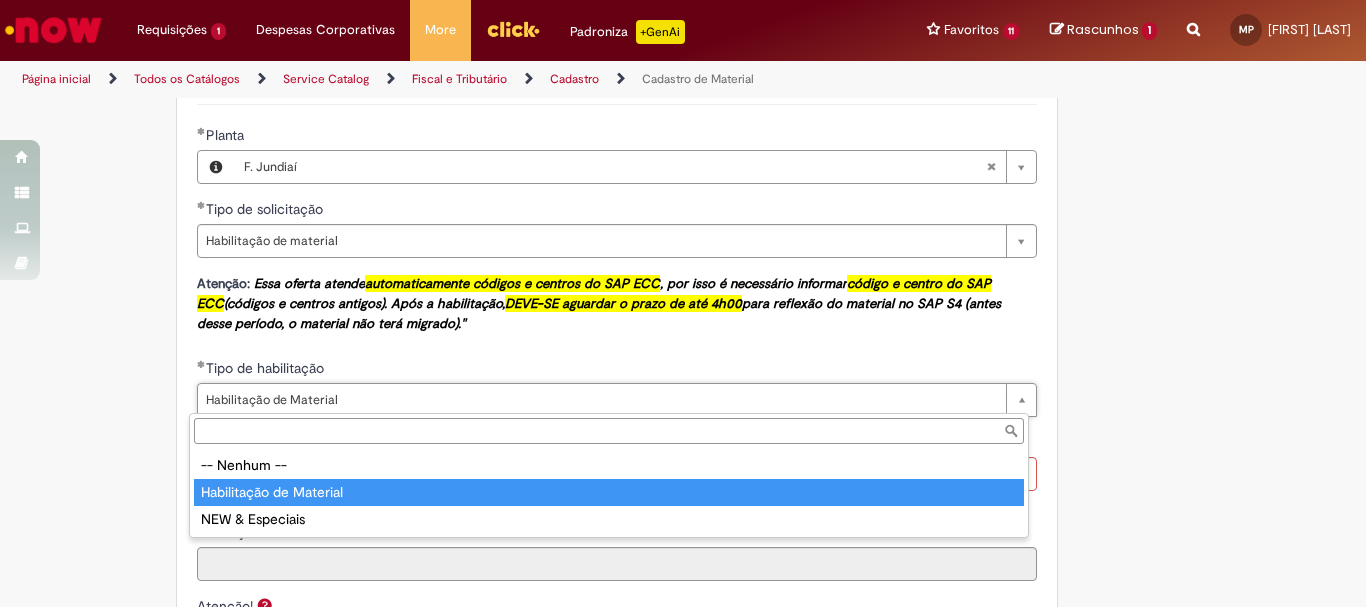 type on "**********" 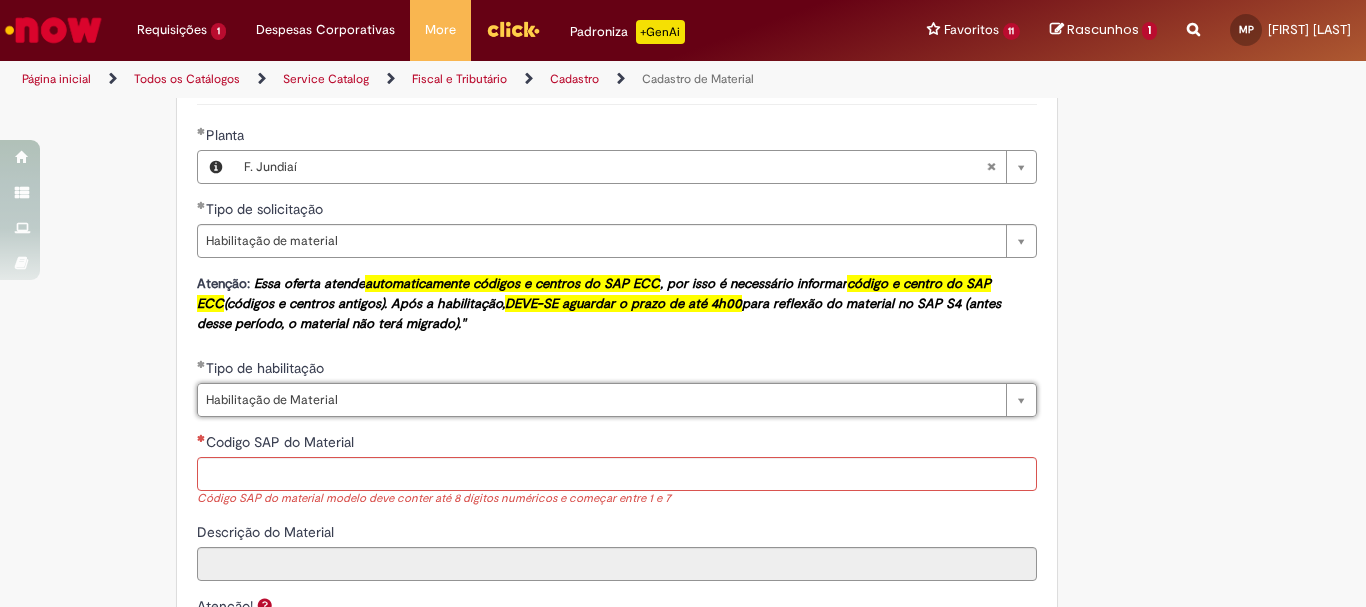 scroll, scrollTop: 0, scrollLeft: 141, axis: horizontal 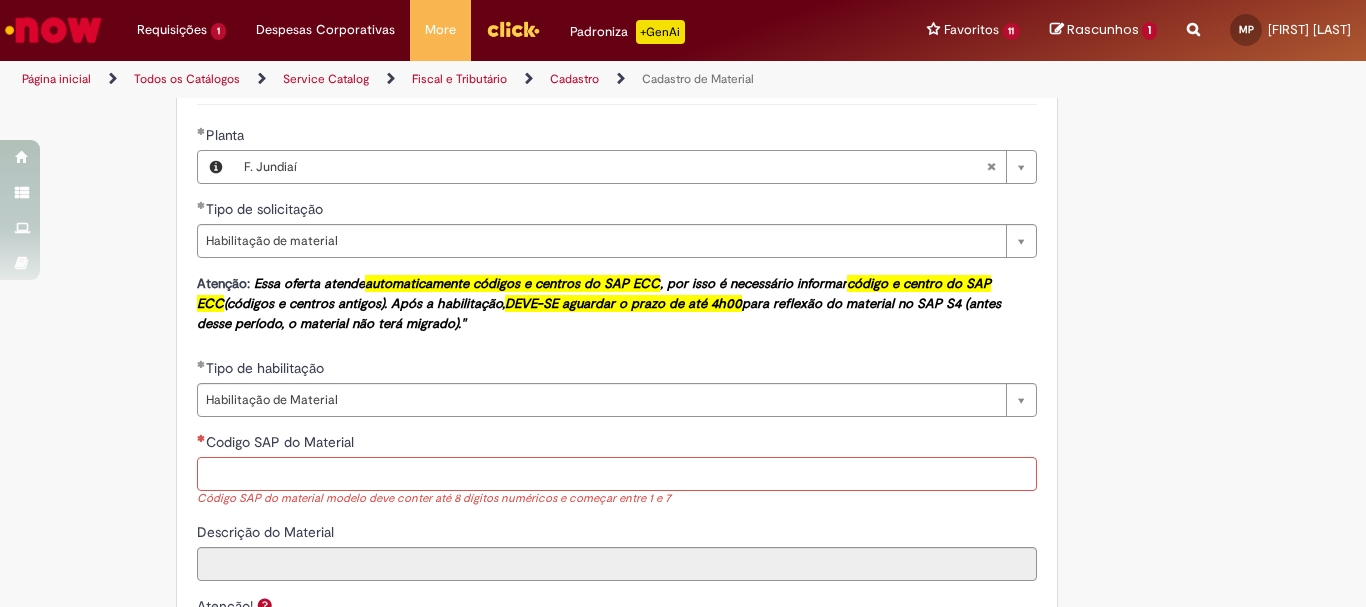 click on "Codigo SAP do Material" at bounding box center (617, 474) 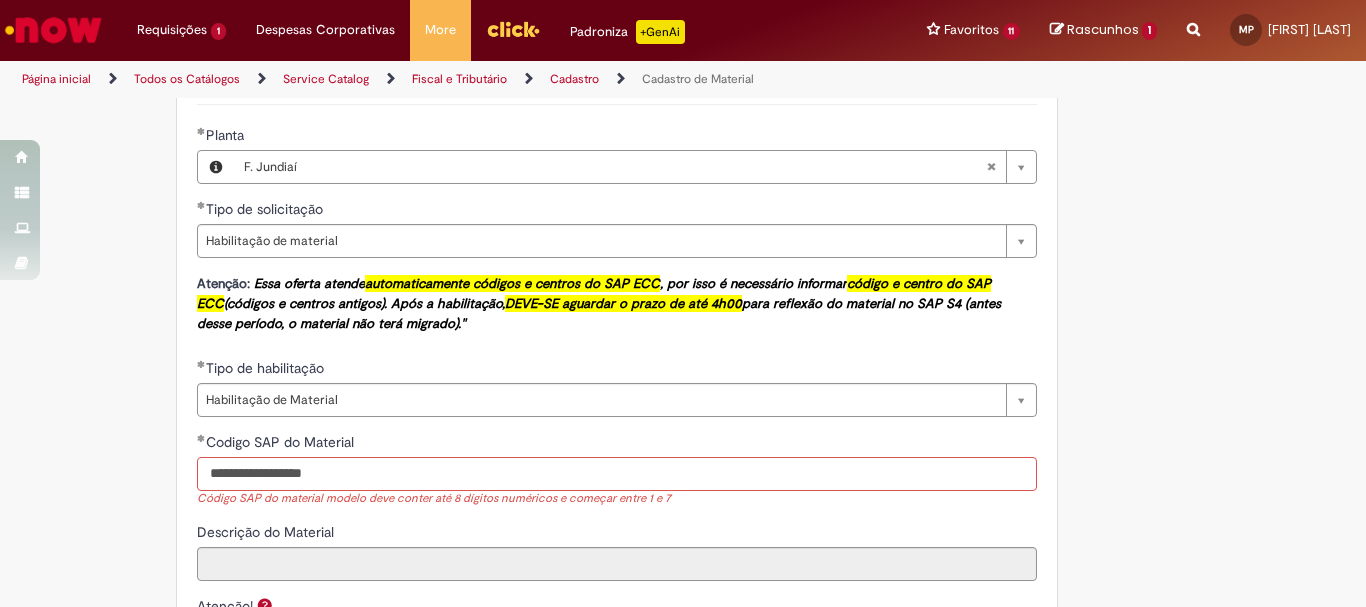 drag, startPoint x: 286, startPoint y: 477, endPoint x: 103, endPoint y: 455, distance: 184.31766 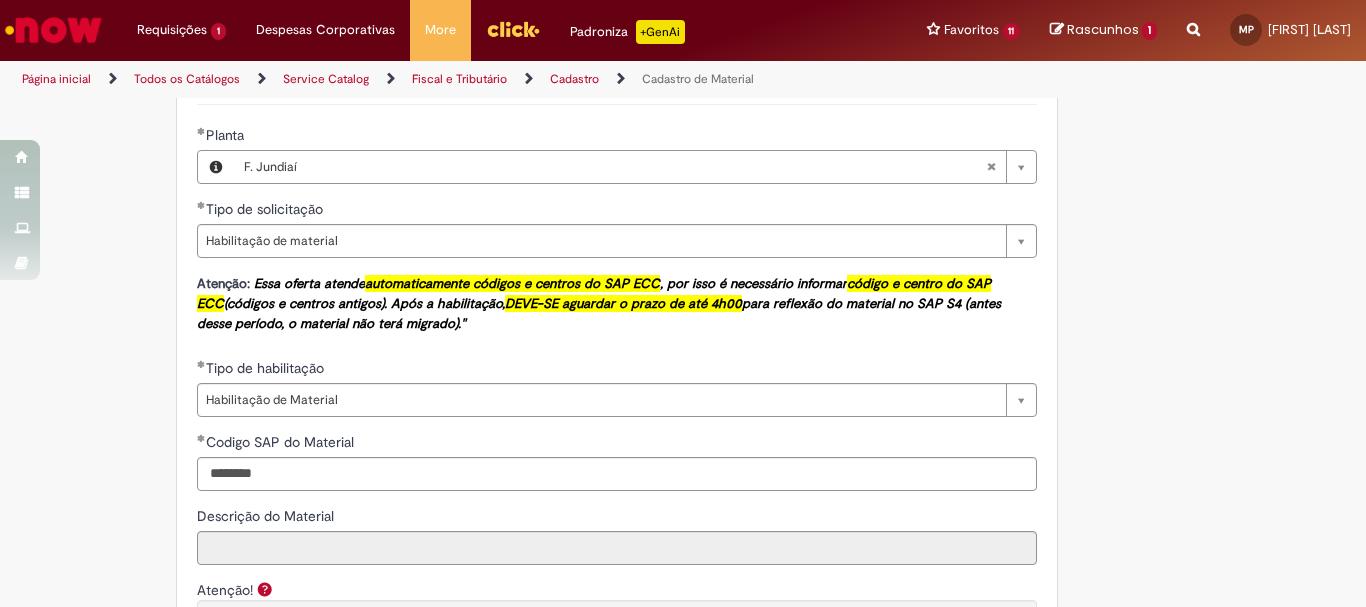 click on "**********" at bounding box center [617, 640] 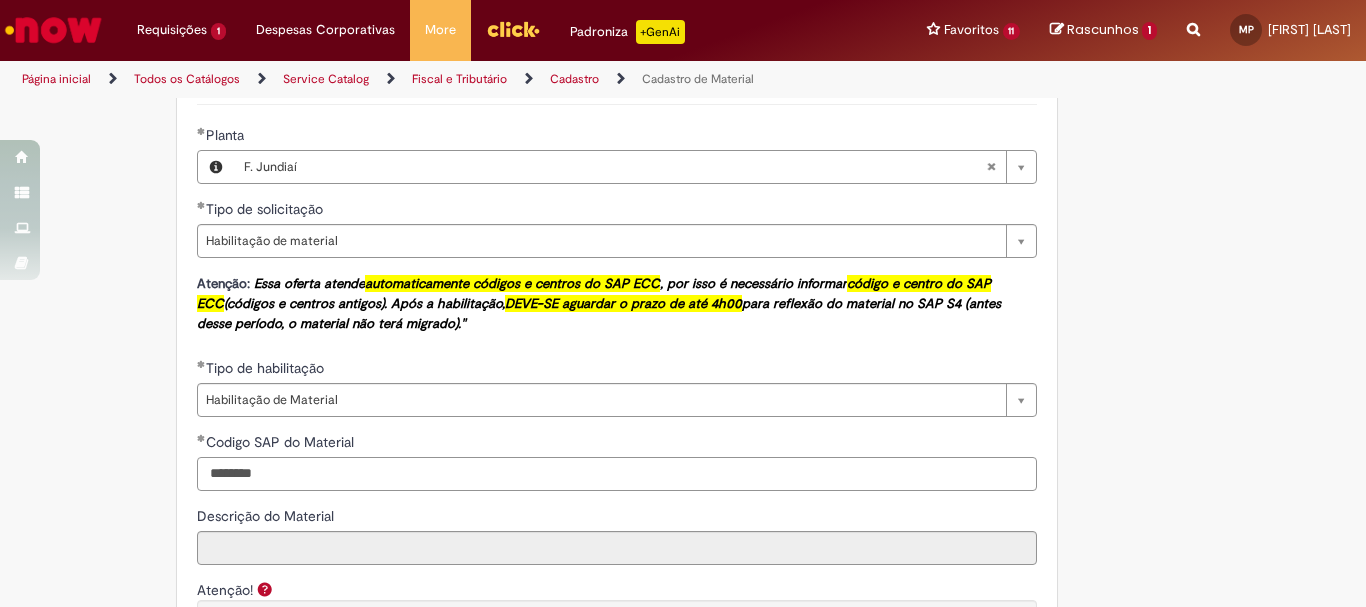 drag, startPoint x: 283, startPoint y: 477, endPoint x: 182, endPoint y: 471, distance: 101.17806 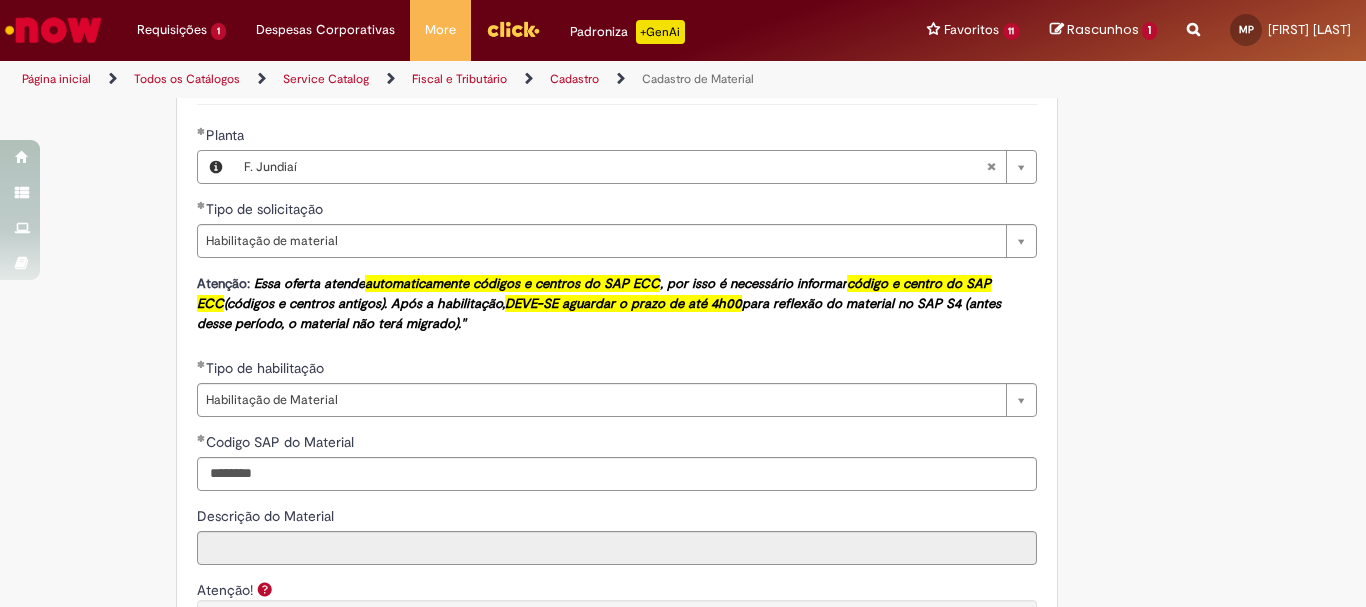 click on "Tipo de habilitação" at bounding box center (617, 370) 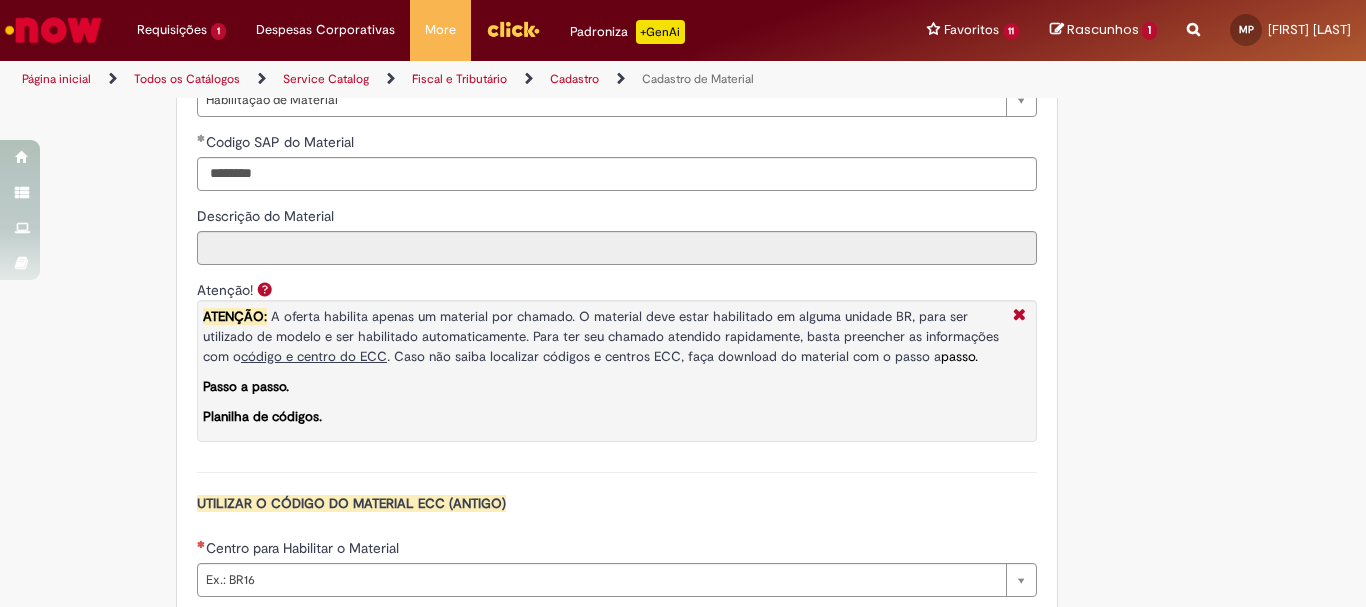 scroll, scrollTop: 1600, scrollLeft: 0, axis: vertical 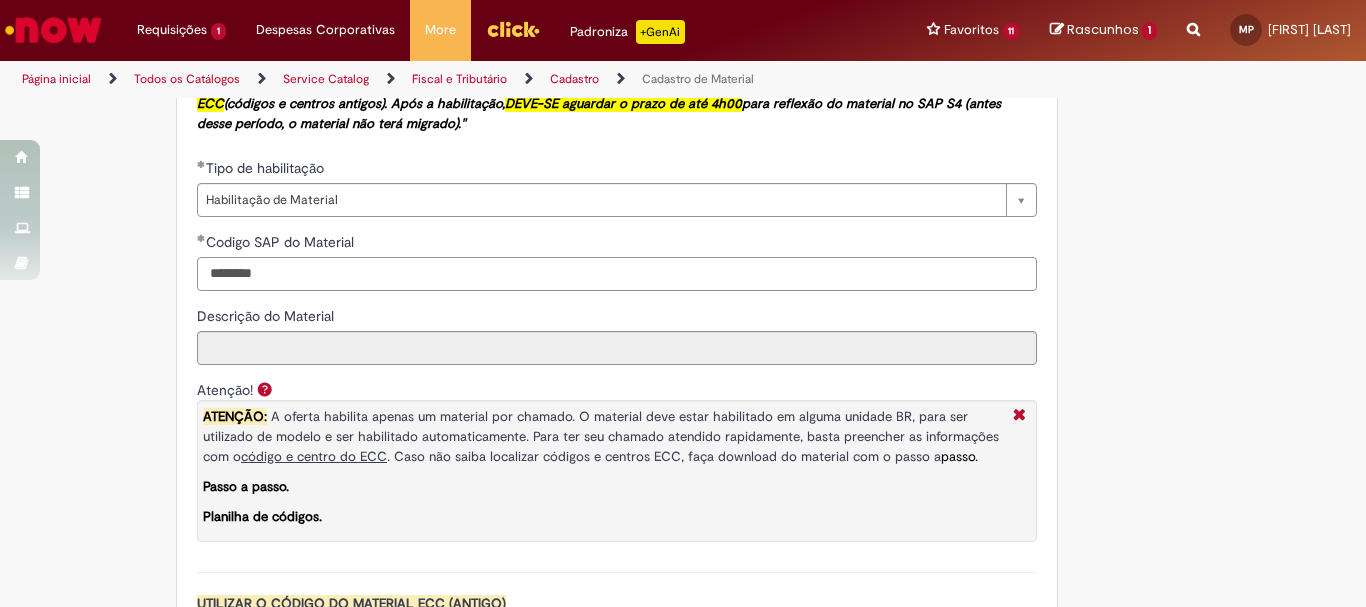drag, startPoint x: 262, startPoint y: 271, endPoint x: 312, endPoint y: 277, distance: 50.358715 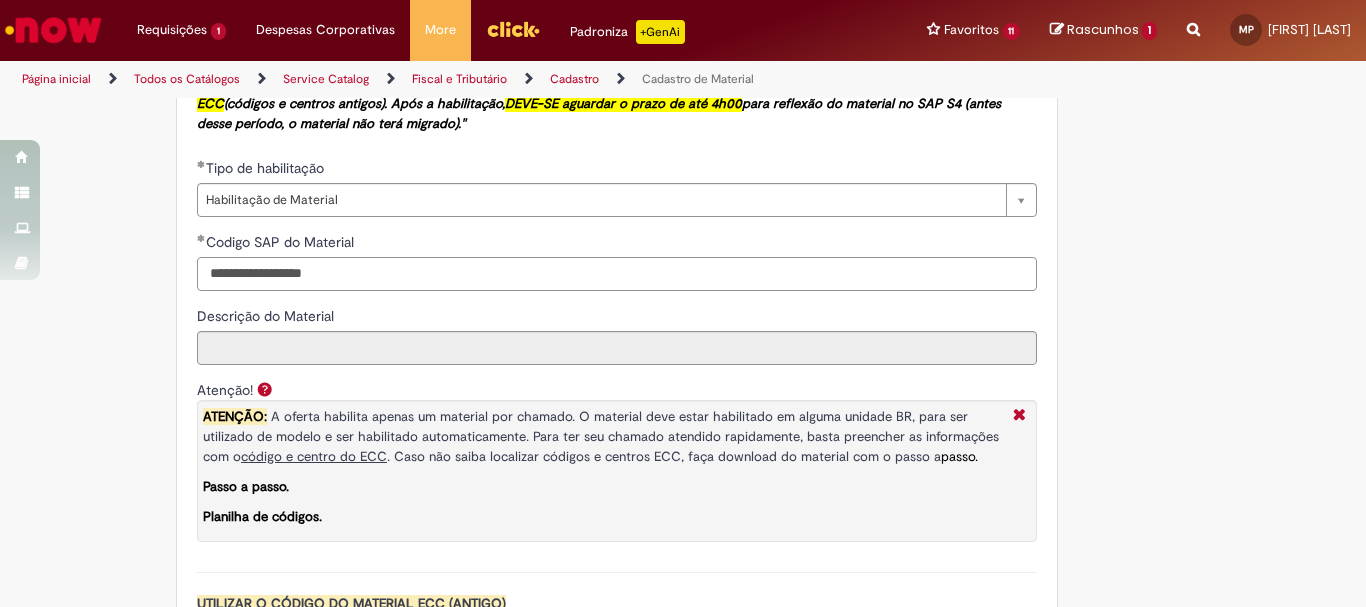 type on "**********" 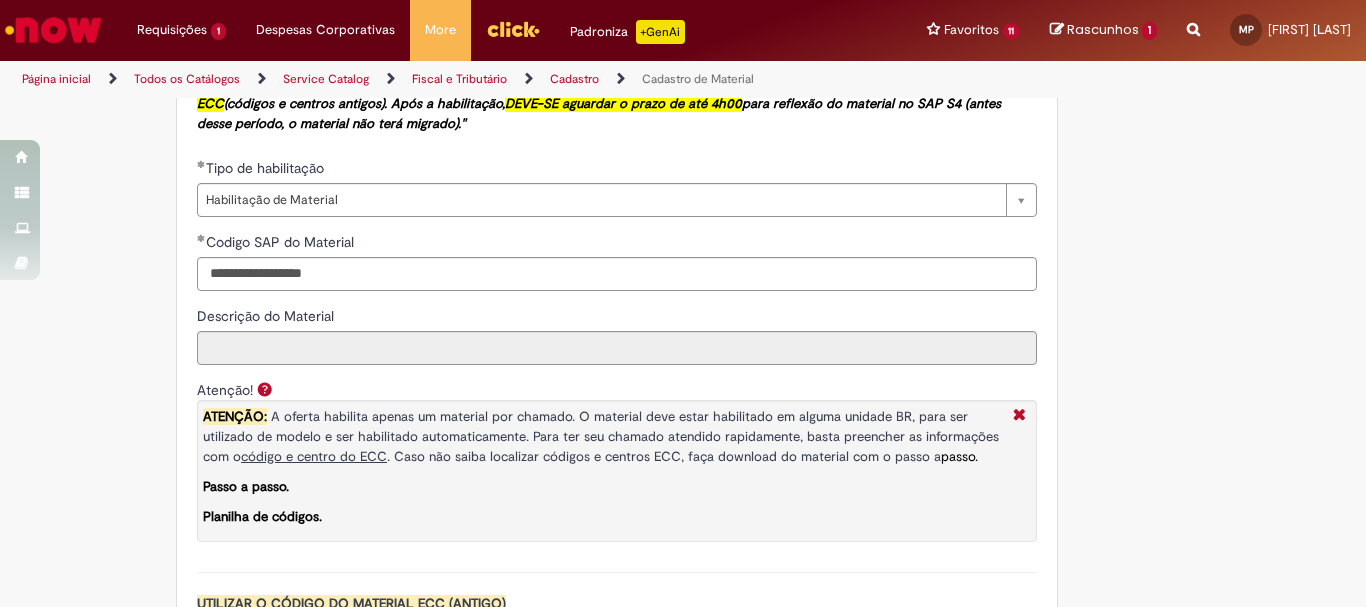 click on "**********" at bounding box center (617, 440) 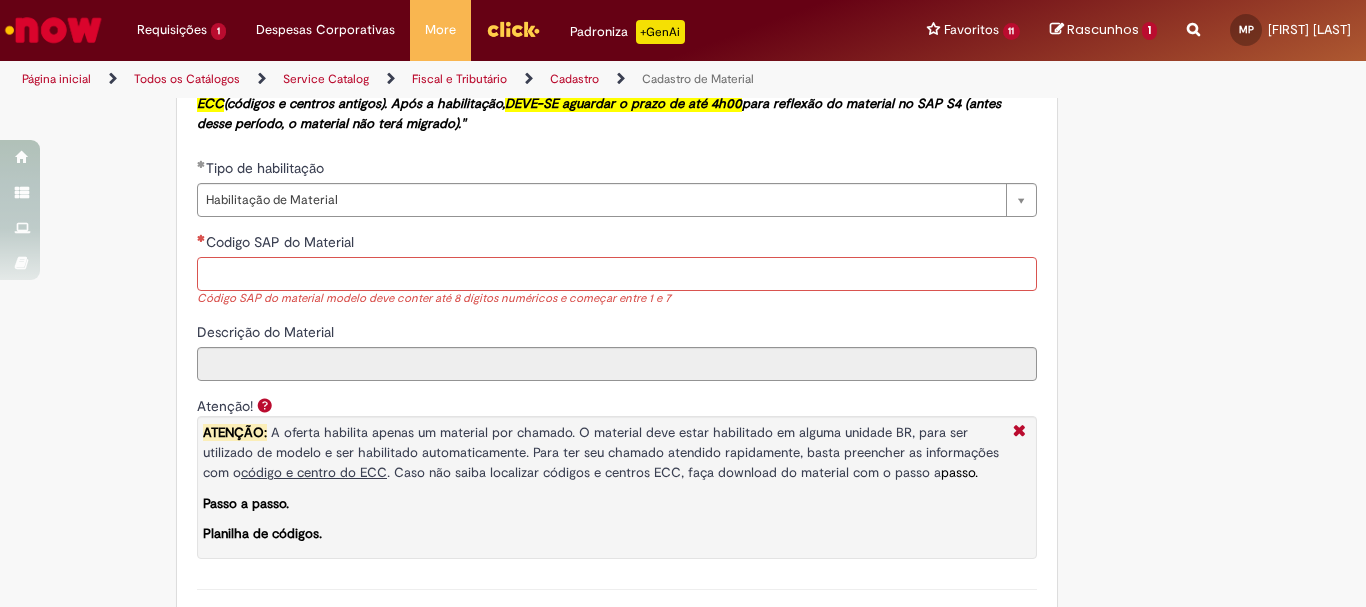 click on "Codigo SAP do Material" at bounding box center (617, 274) 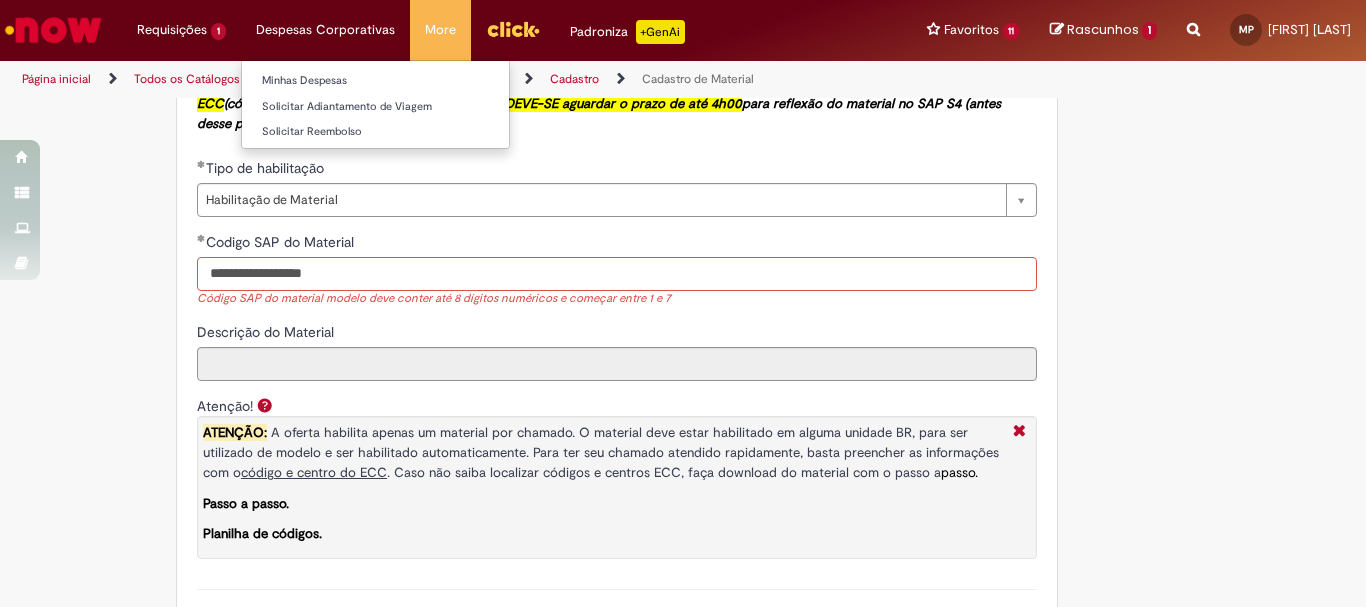 type on "**********" 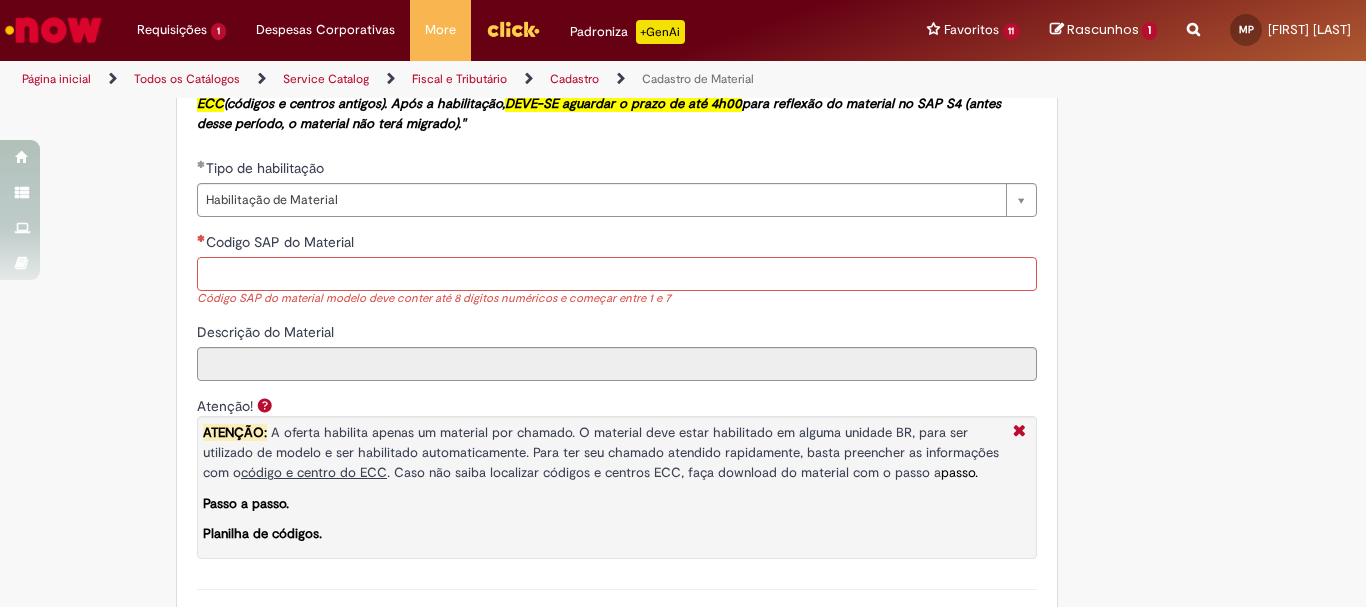 paste on "**********" 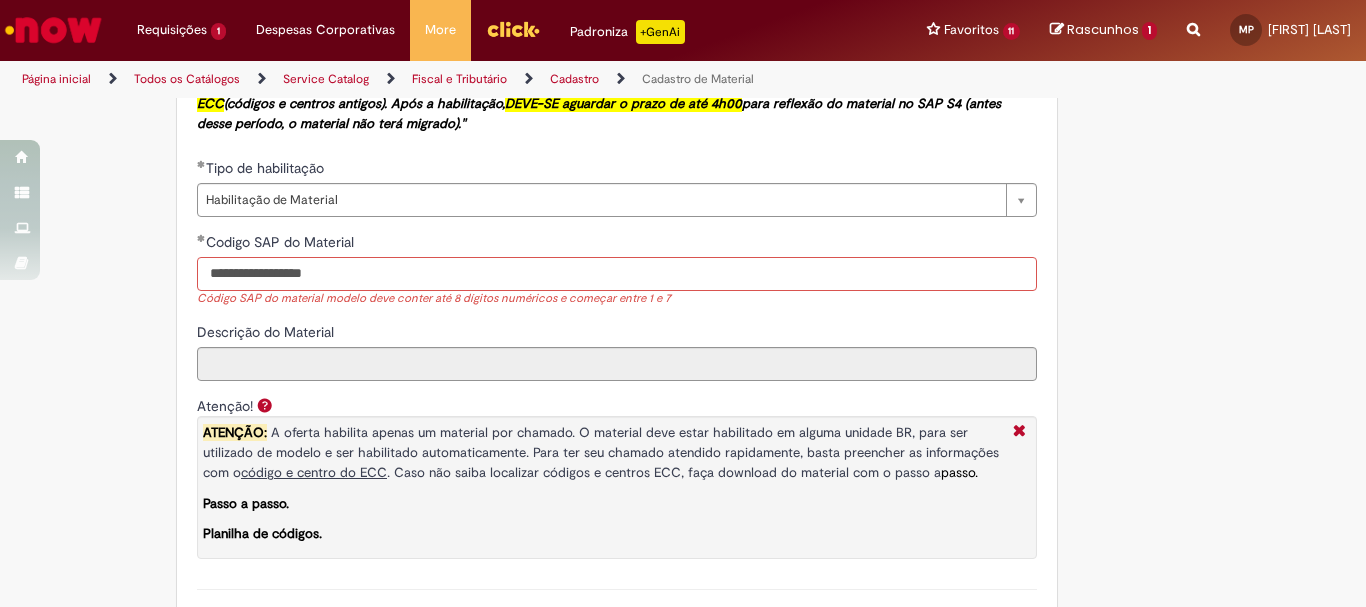 drag, startPoint x: 283, startPoint y: 279, endPoint x: 145, endPoint y: 264, distance: 138.81282 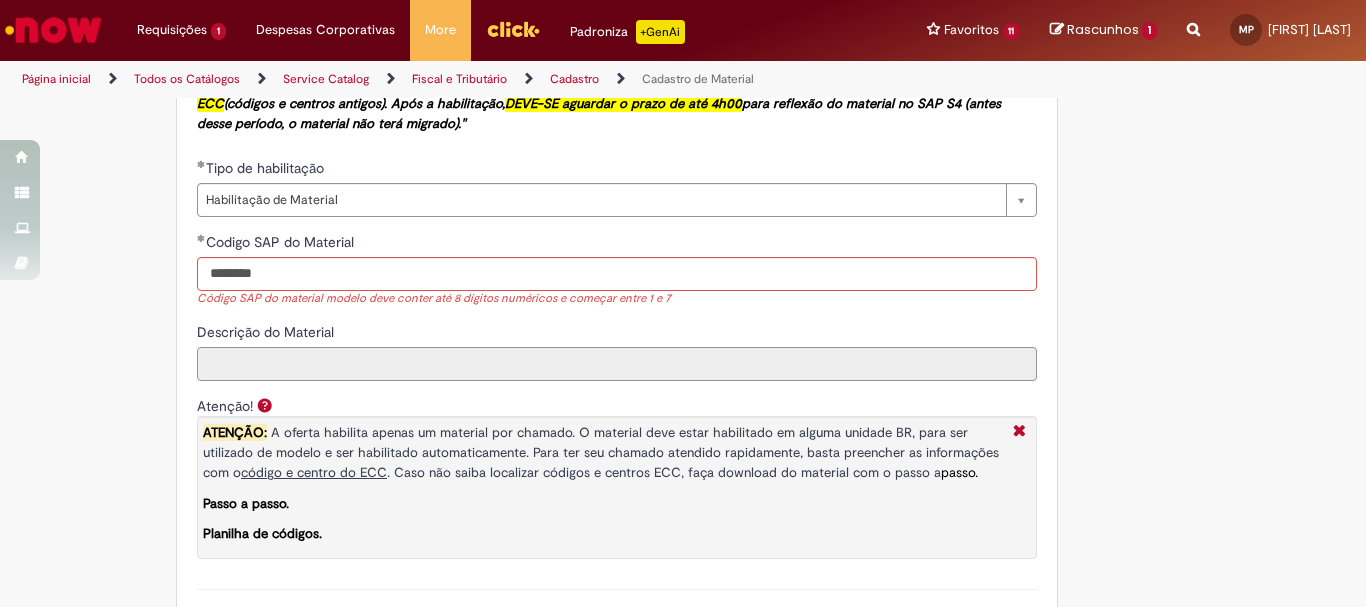 click on "**********" at bounding box center (617, 449) 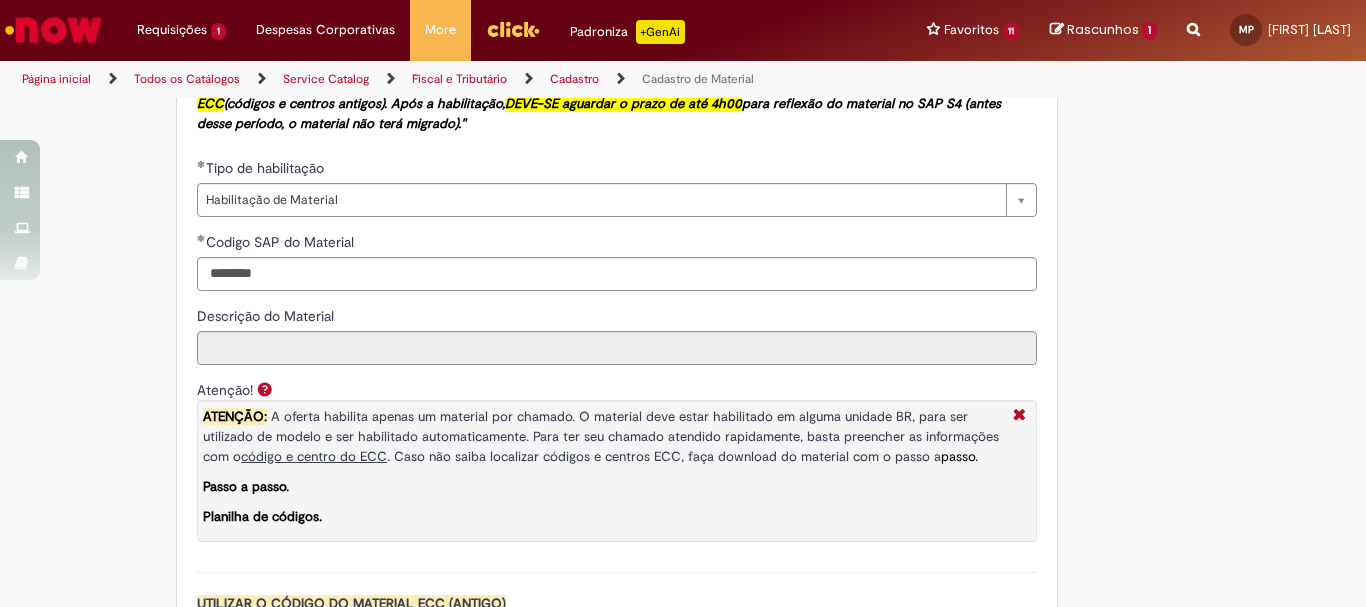 click on "Descrição do Material" at bounding box center [267, 316] 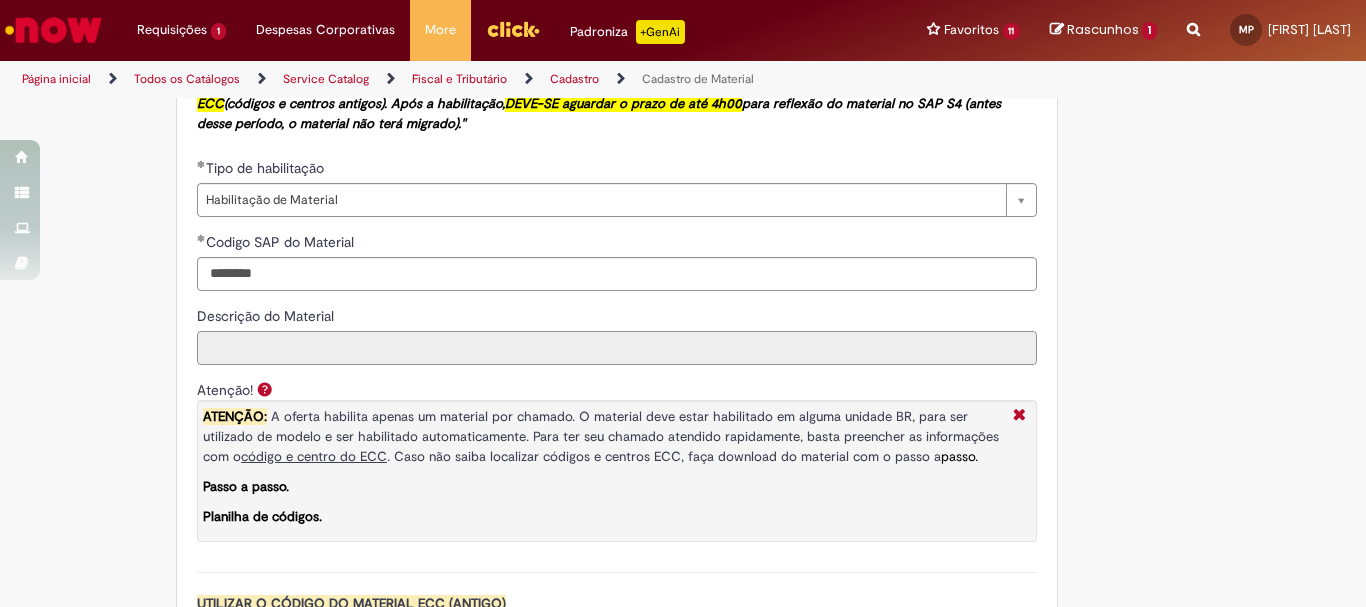 click on "Descrição do Material" at bounding box center [617, 348] 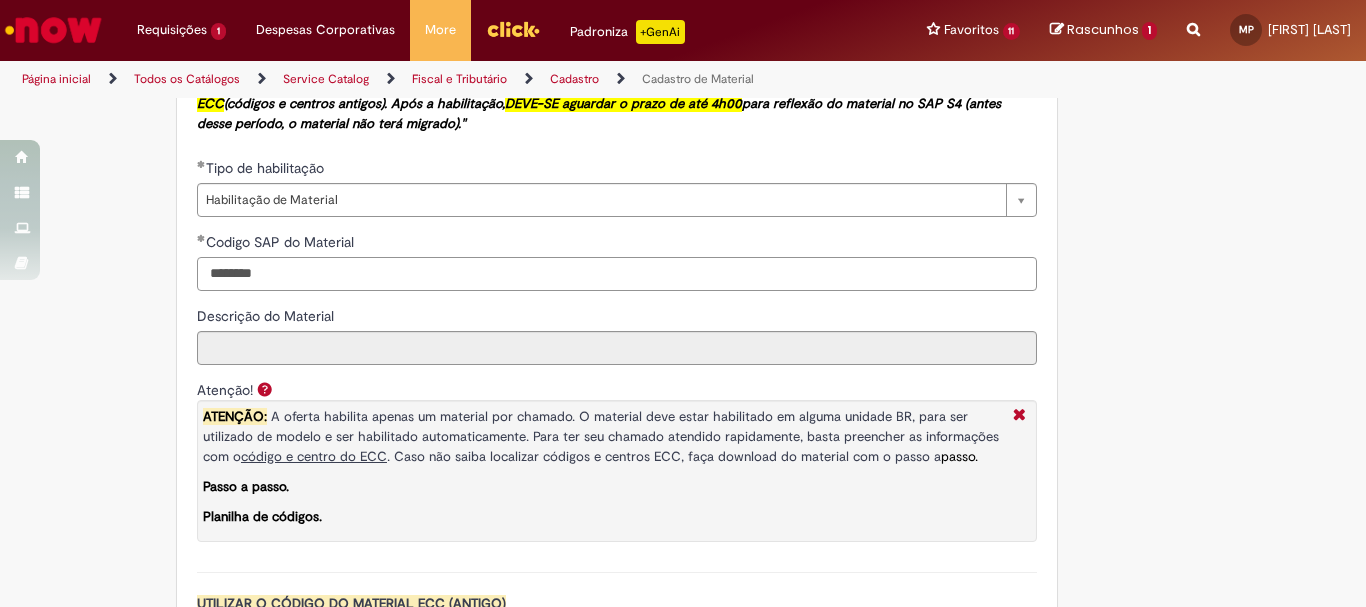 click on "********" at bounding box center (617, 274) 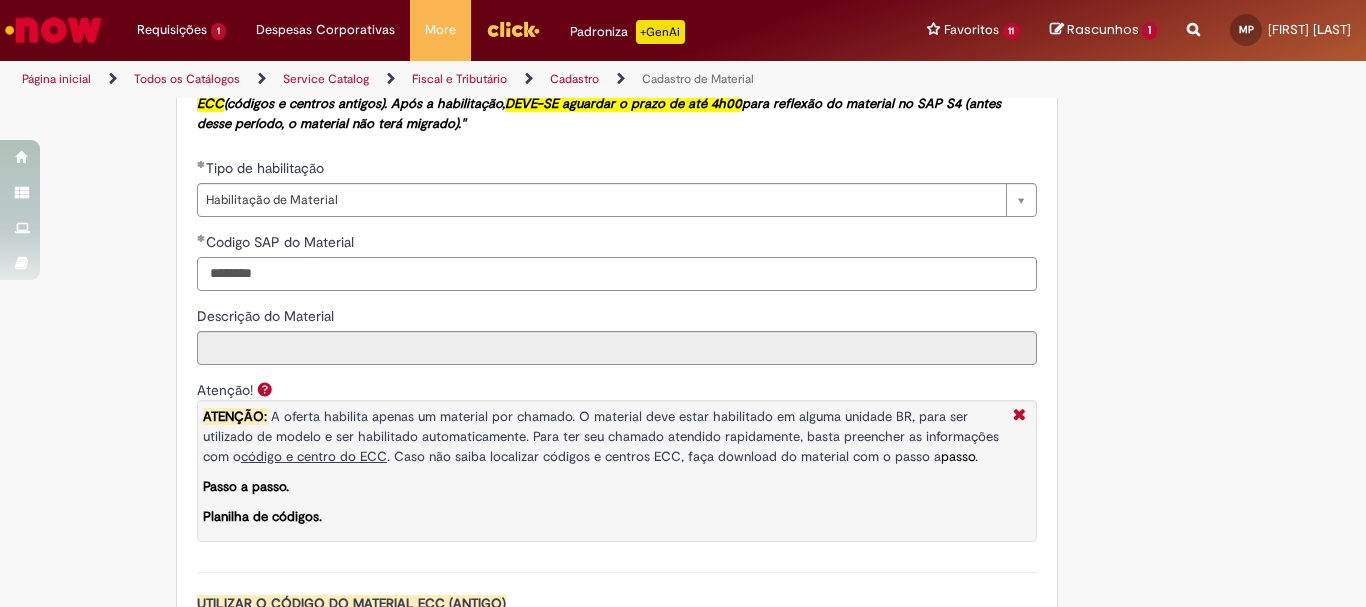 drag, startPoint x: 203, startPoint y: 277, endPoint x: 265, endPoint y: 273, distance: 62.1289 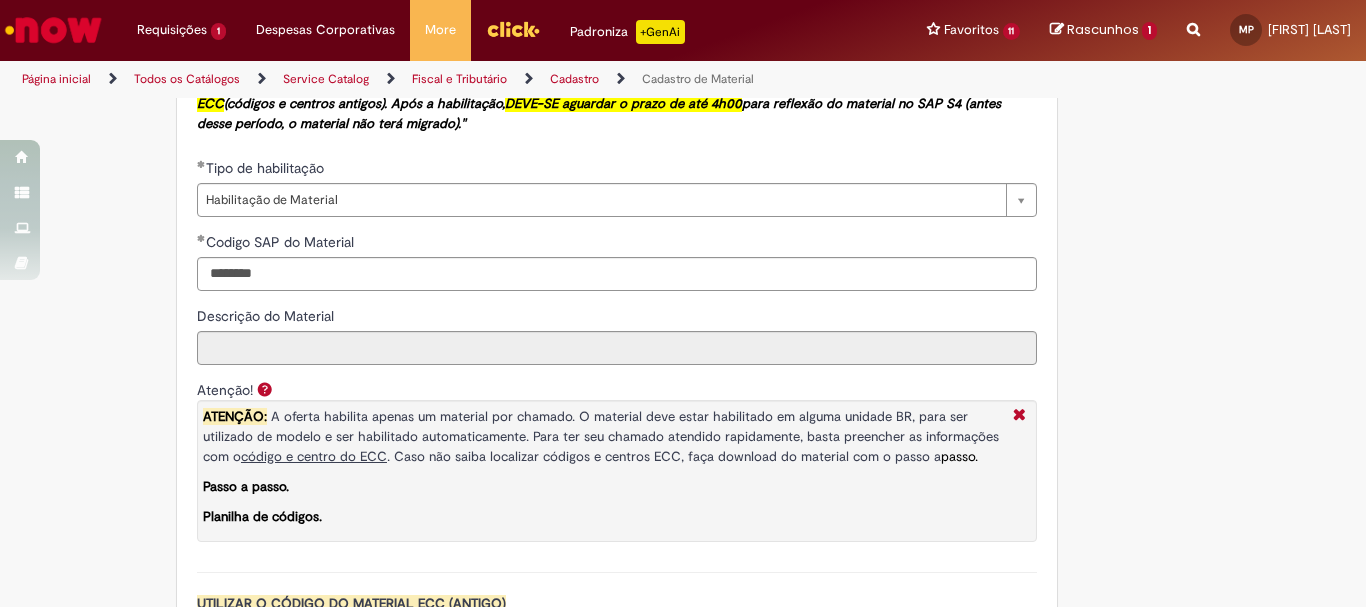 click on "**********" at bounding box center (617, 440) 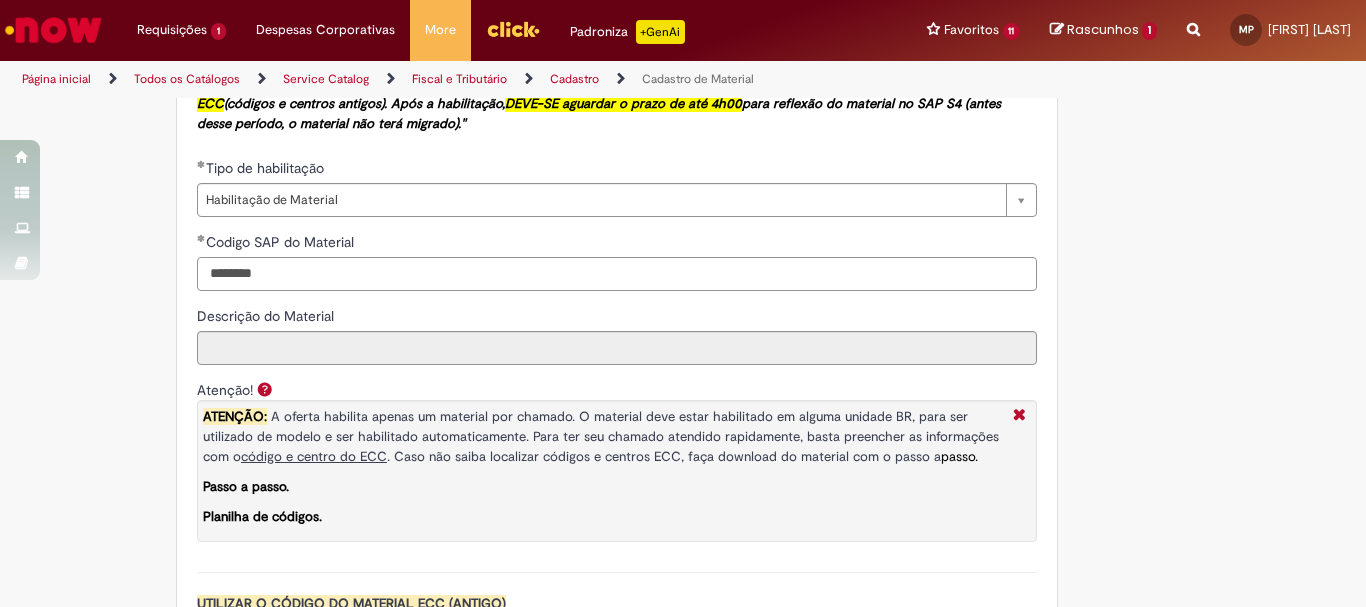 click on "********" at bounding box center [617, 274] 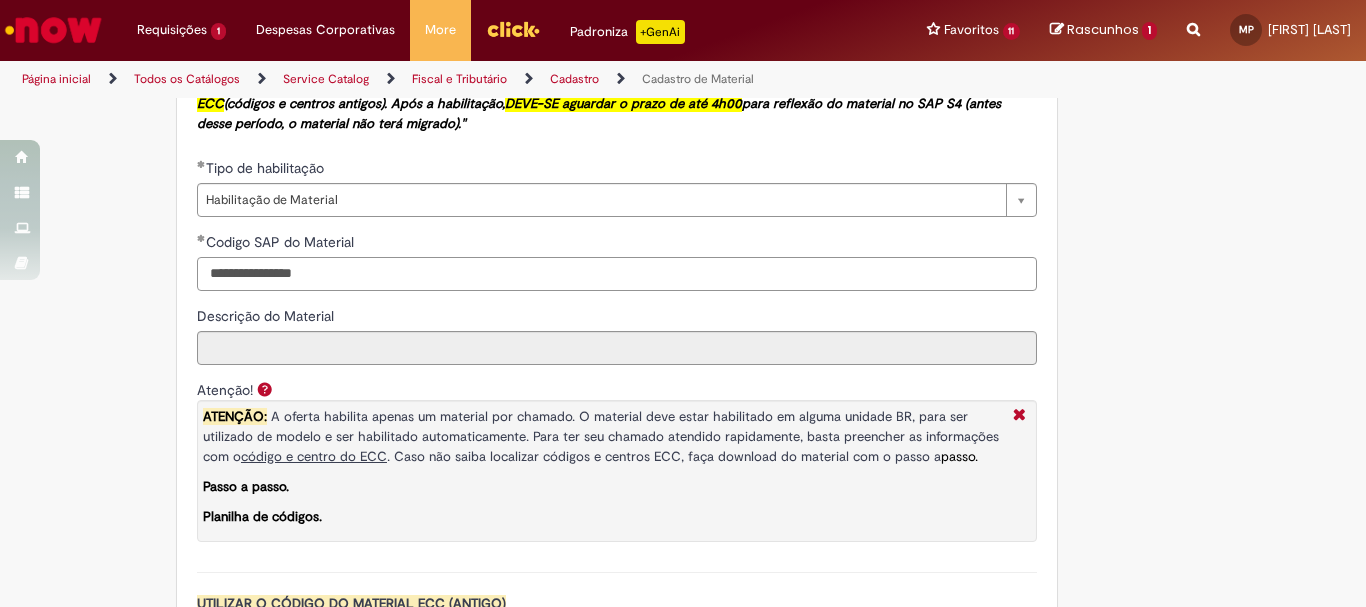type on "**********" 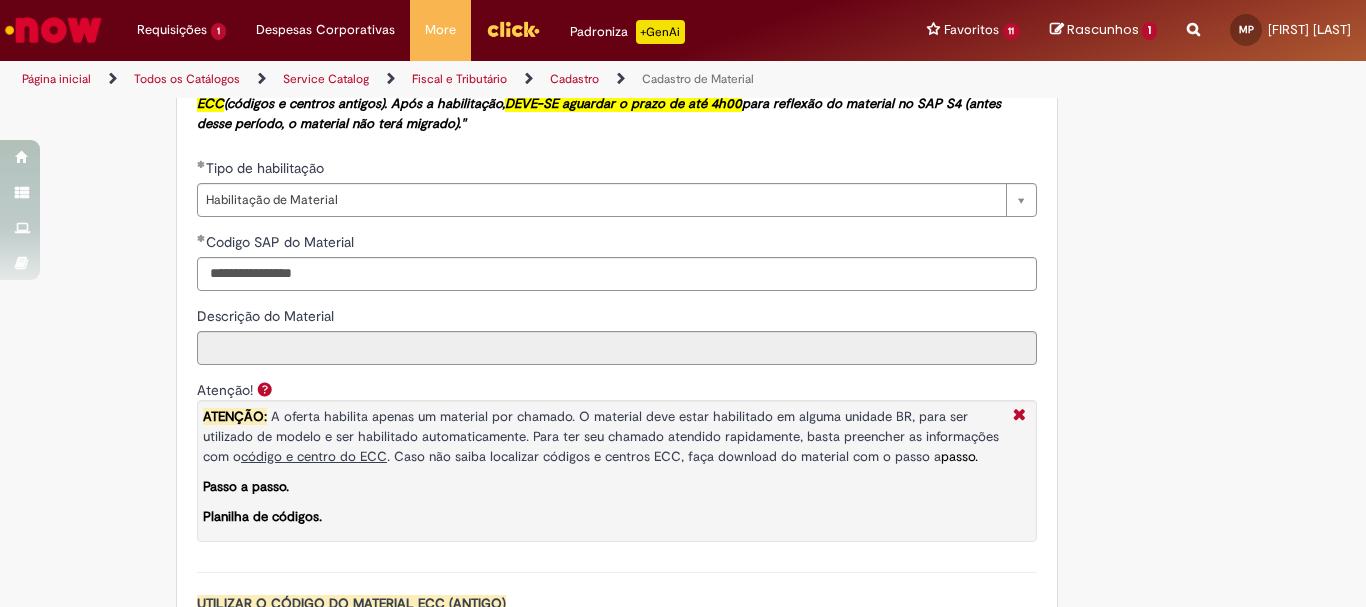 click on "**********" at bounding box center [617, 440] 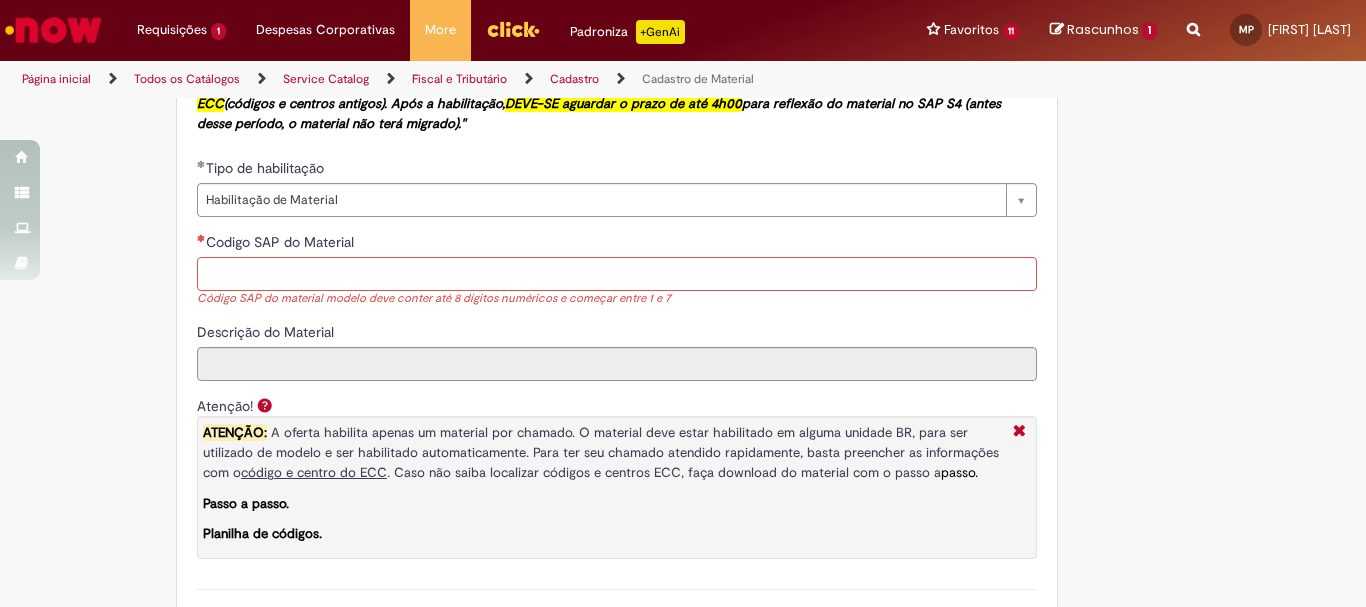 click on "Codigo SAP do Material" at bounding box center (617, 274) 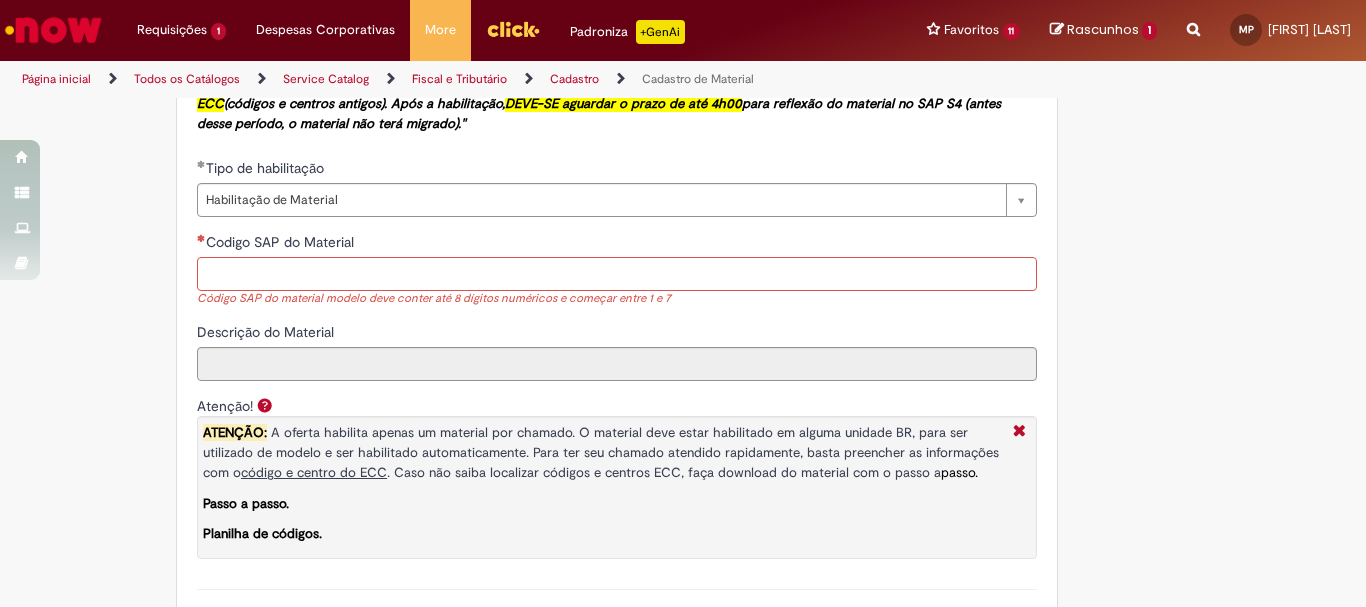 paste on "**********" 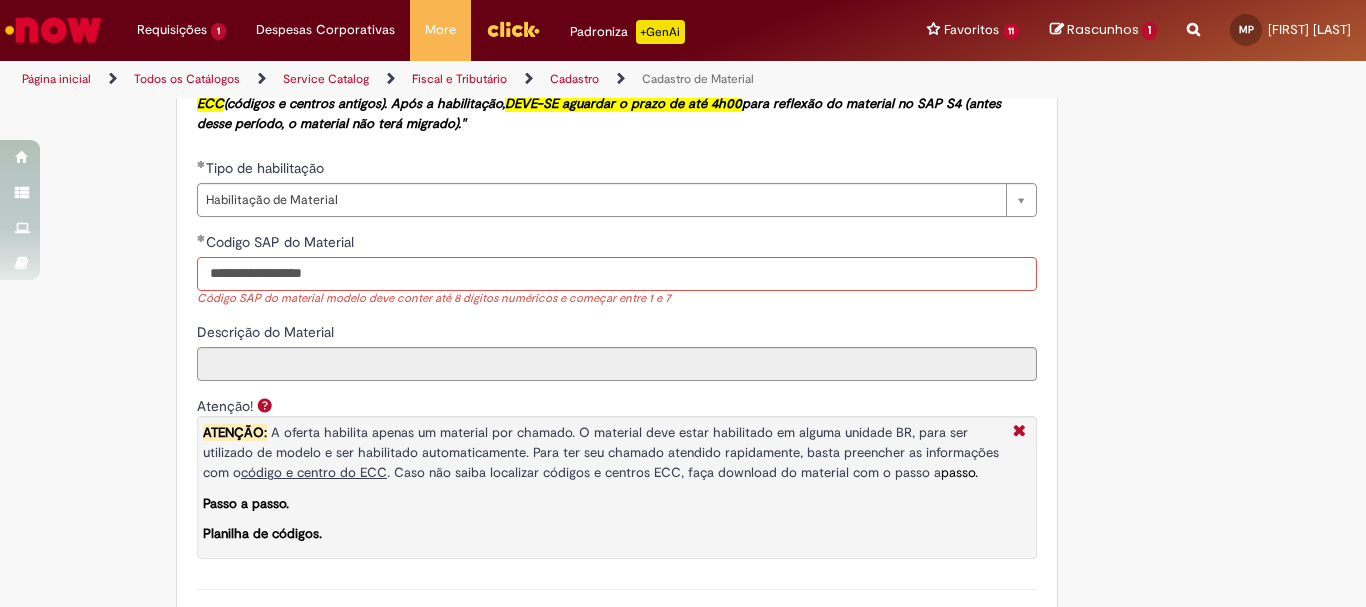 drag, startPoint x: 282, startPoint y: 275, endPoint x: 0, endPoint y: 310, distance: 284.1637 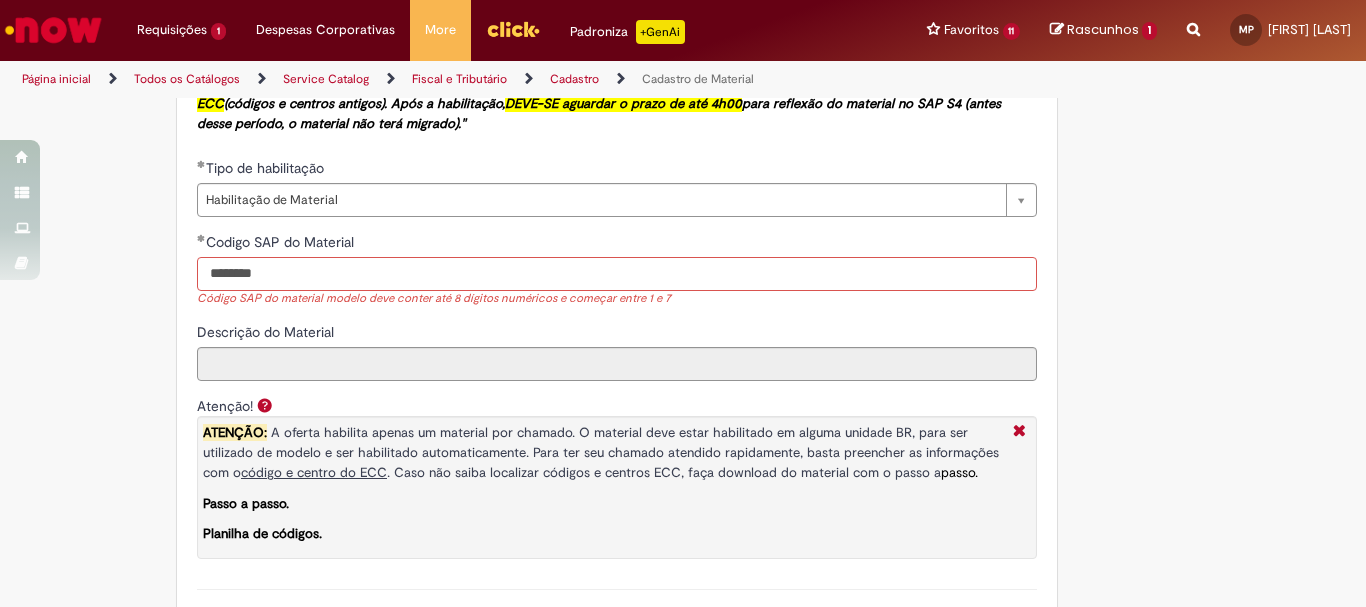 type on "********" 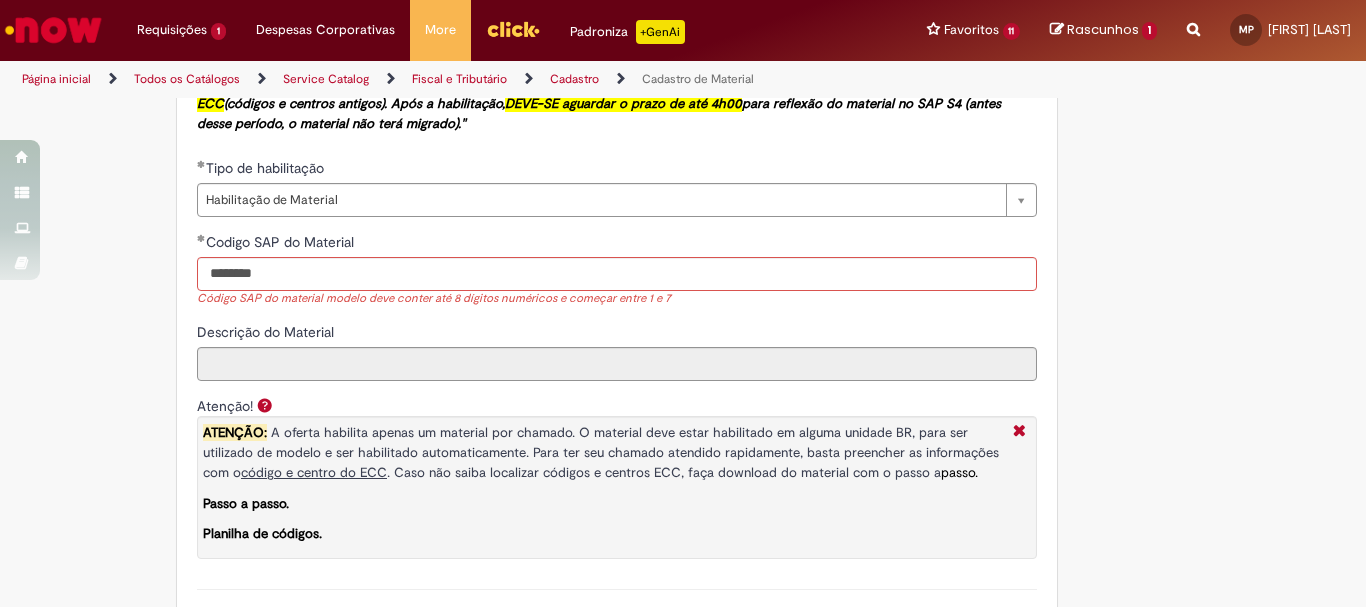 click on "Adicionar a Favoritos
Cadastro de Material
Oferta destinada à solicitações relacionadas ao cadastro de materiais.
Criação de Material  – Tipo de Solicitação destinada para criação de novos códigos dos materiais abaixo:       1.1 – Embalagem Retornável (Ativo de Giro)       1.2 – Embalagem Não Retornável        1.3 – Matéria prima       1.4 – Marketing       1.5 – Cadastro de Protótipo CIT (Cadastro exclusivo do CIT)
Habilitação  – Tipo de Solicitação destinada a Habilitação dos Materiais       2.1 – Habilitação de Material       2.2 - Habilitar Tipo de Avaliação New & Especiais
ATENÇÃO CÓDIGO ECC!   Para solicitação de  HABILITAÇÃO DE MATERIAL  É NECESSÁRIO INFORMAR O CÓDIGO DO  MATERIAL E UNIDADE DO  ECC
NÃO  ocorre.
ATENÇÃO INTERFACE!
Modificação" at bounding box center [683, 67] 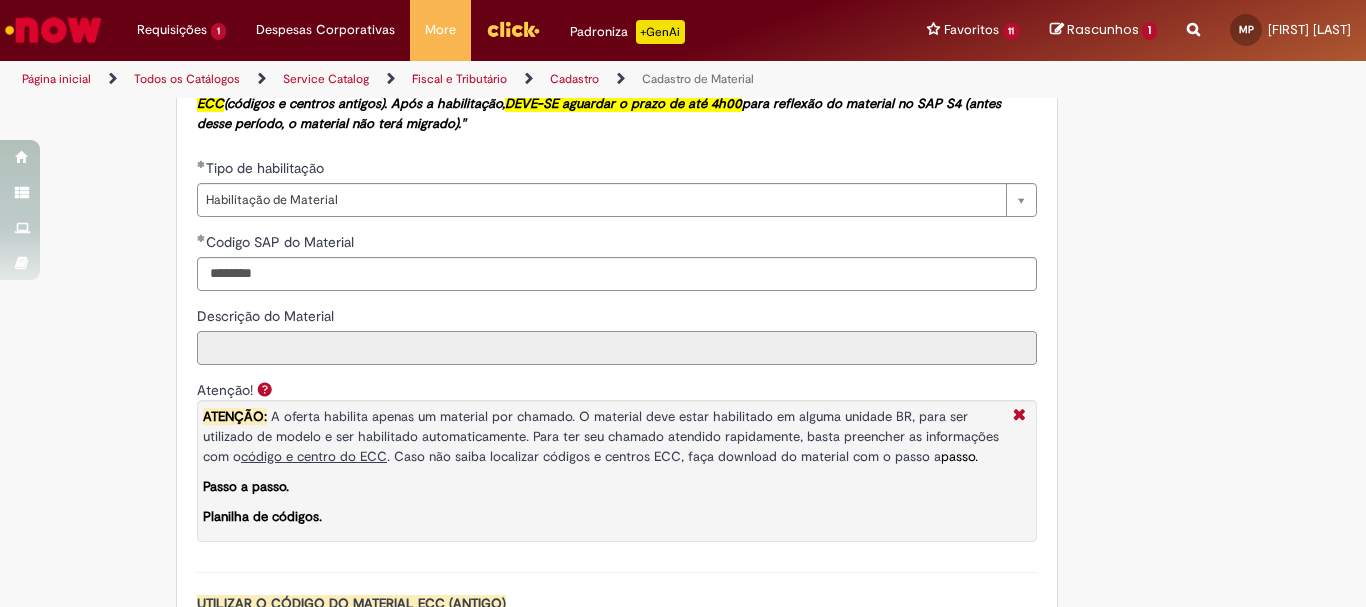 click on "Descrição do Material" at bounding box center [617, 348] 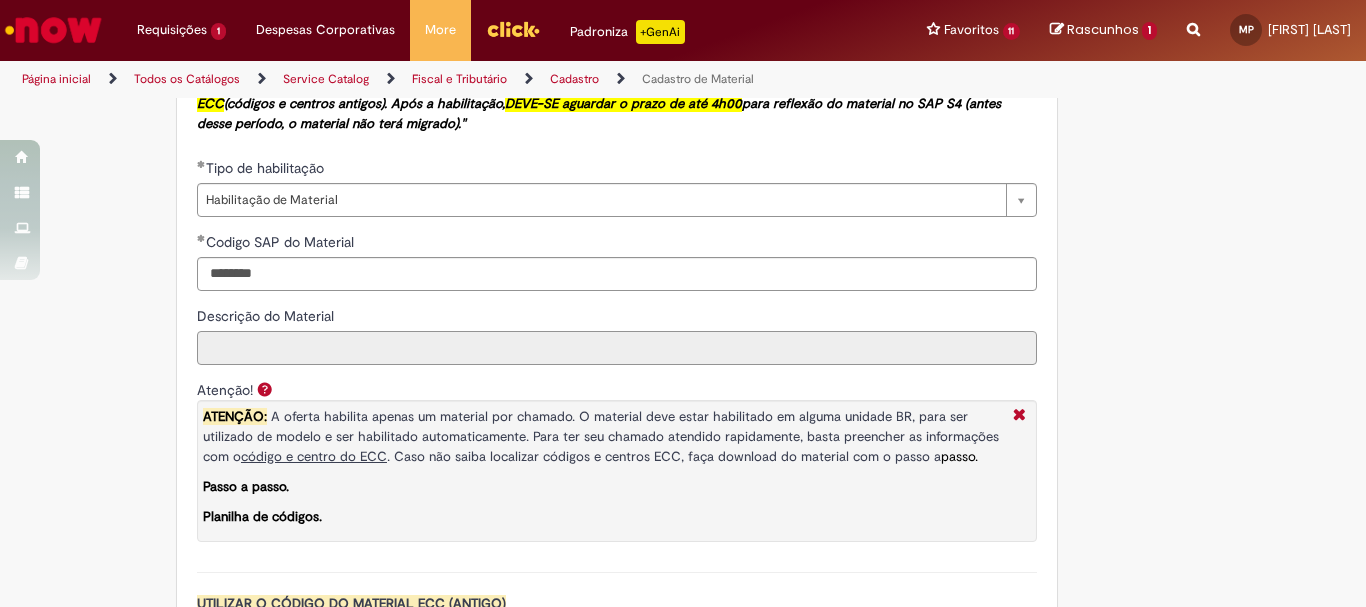 scroll, scrollTop: 1700, scrollLeft: 0, axis: vertical 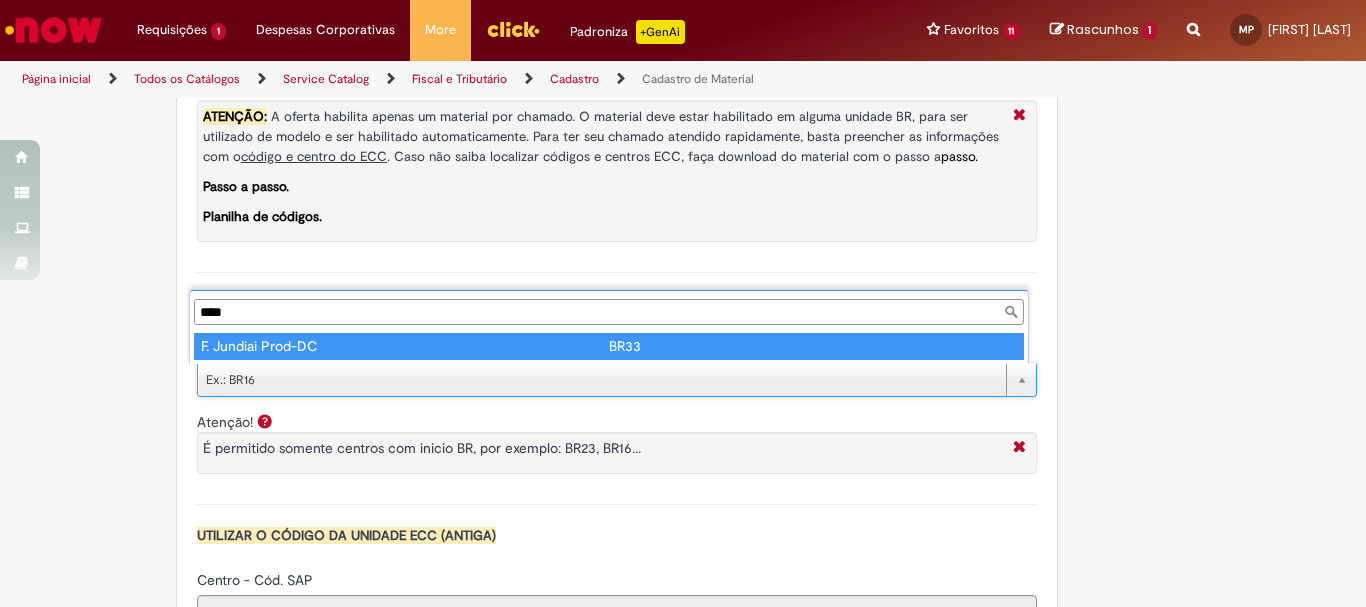 type on "****" 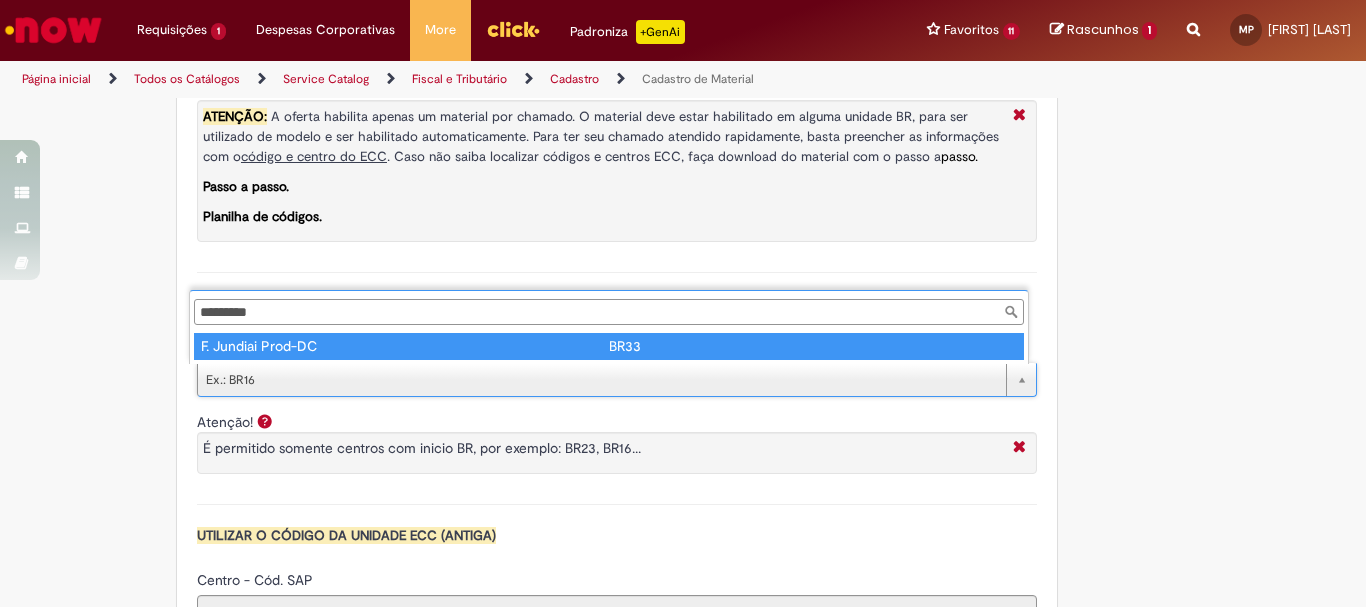 type on "****" 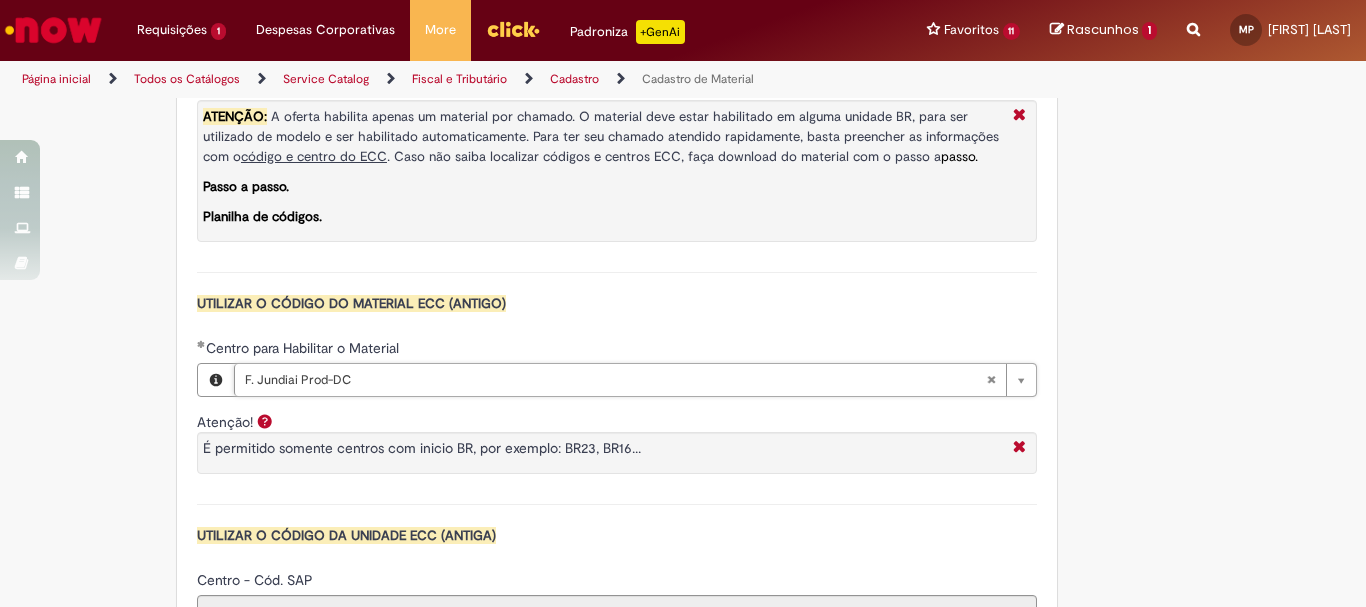 type 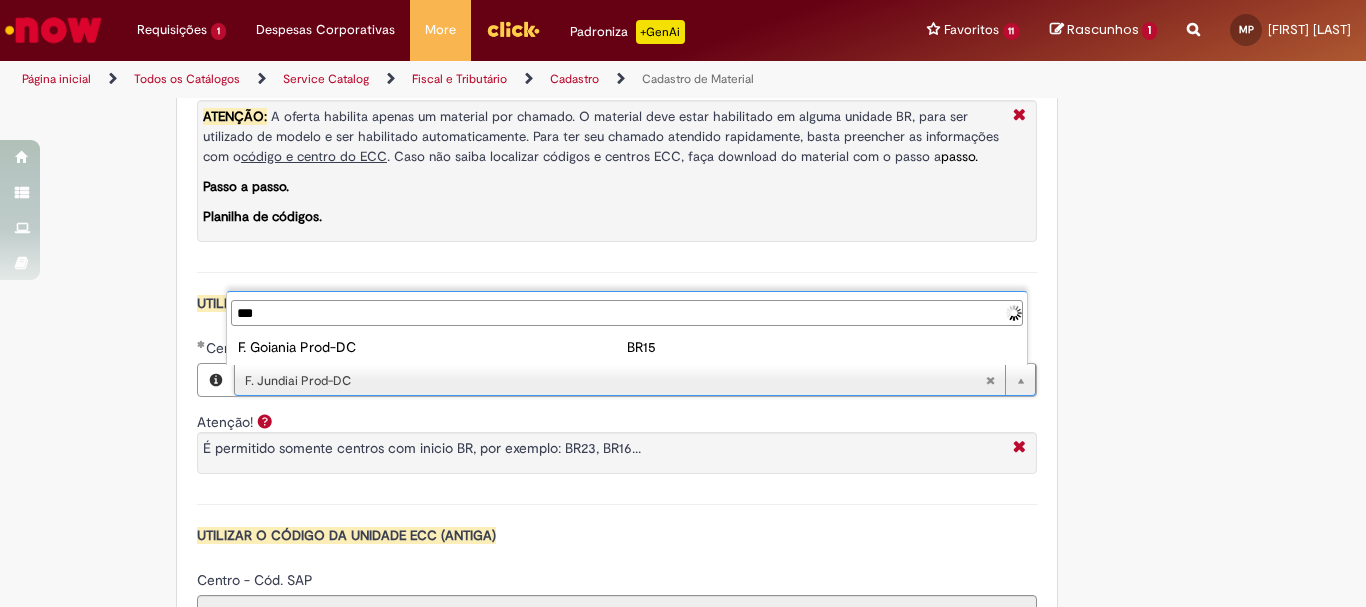type on "****" 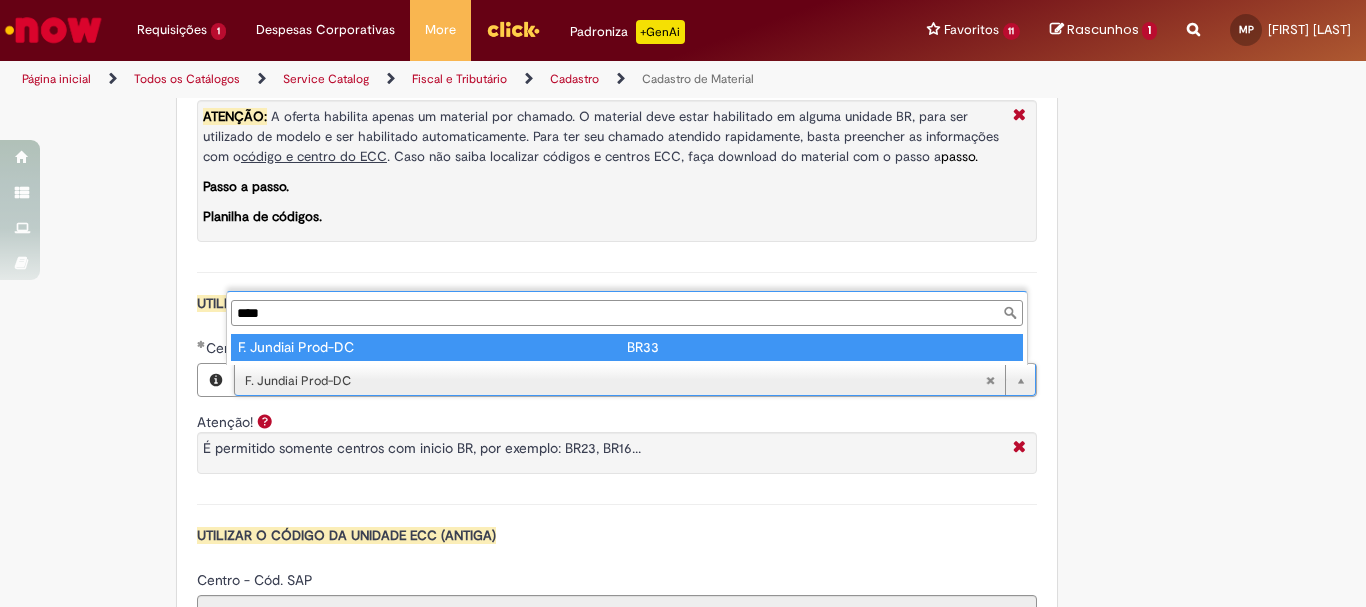 type on "**********" 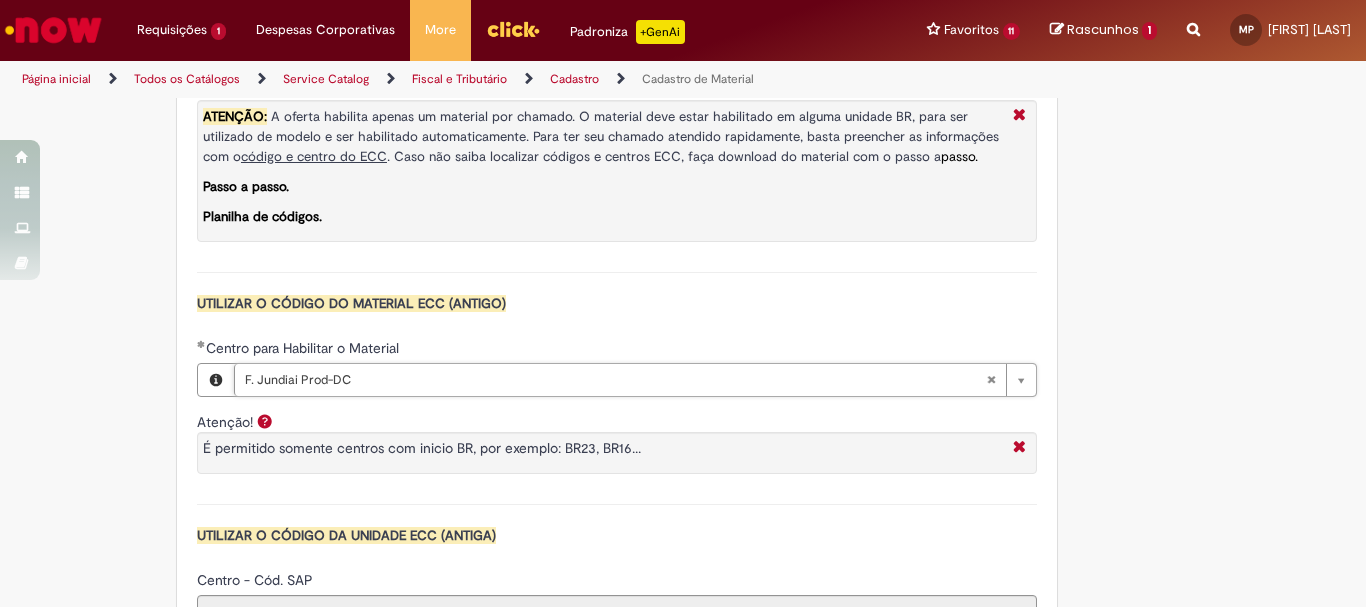 scroll, scrollTop: 0, scrollLeft: 115, axis: horizontal 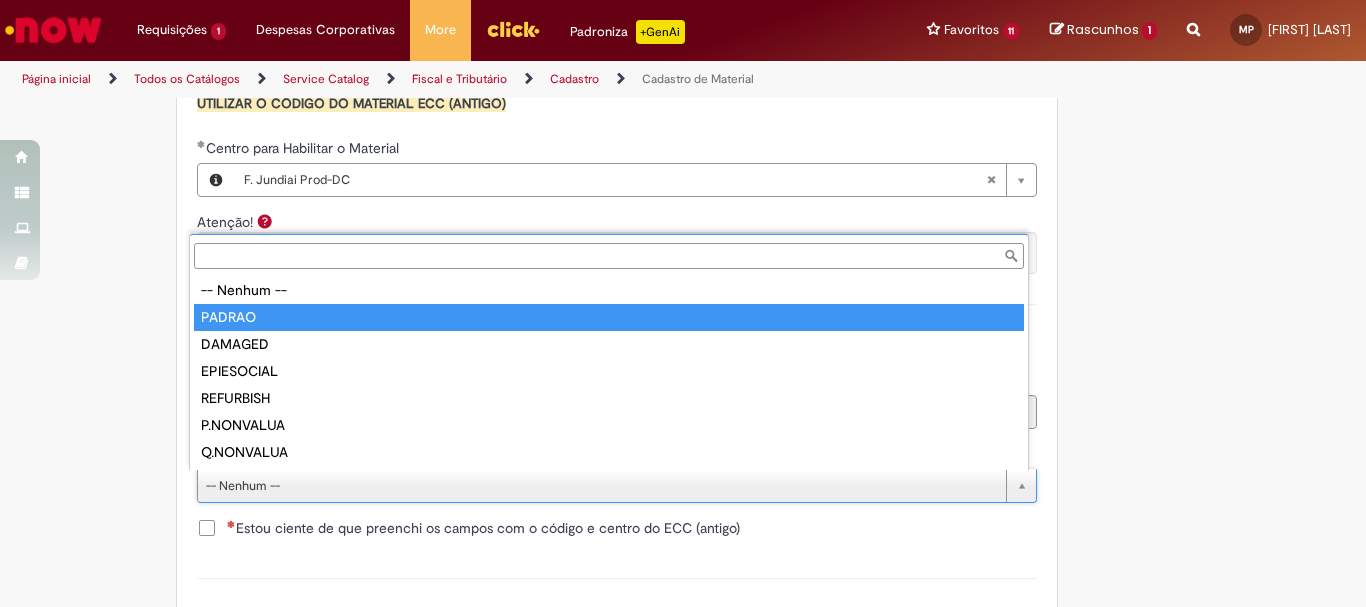 type on "******" 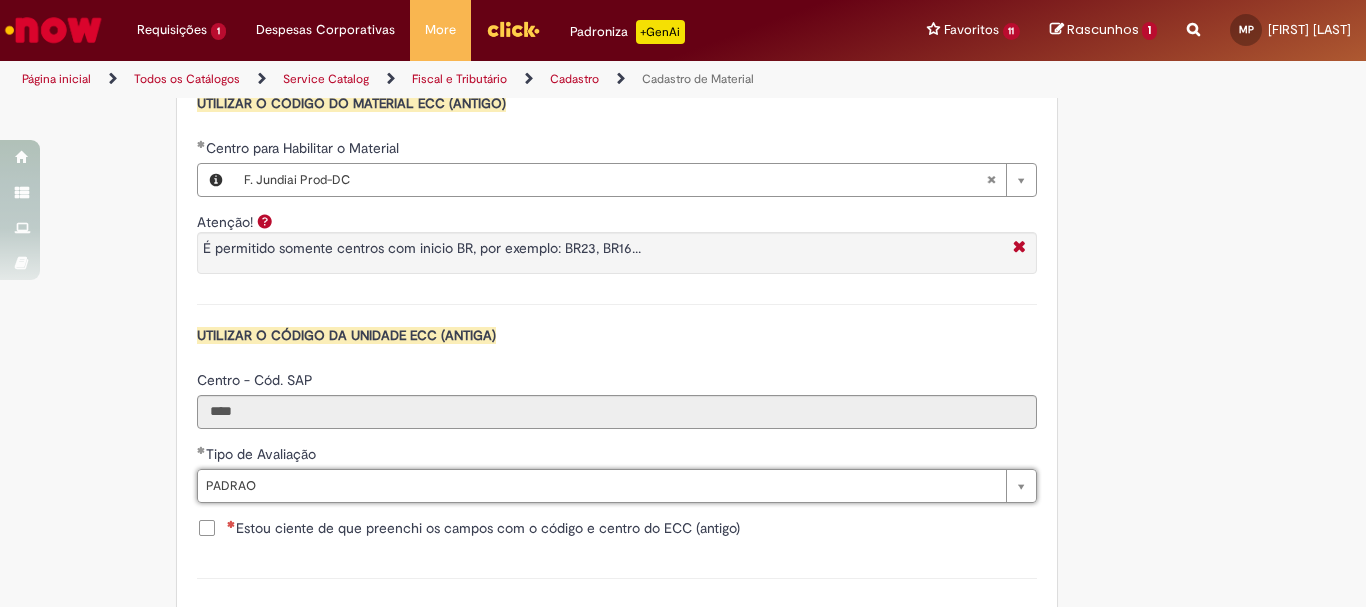 click on "Tipo de Avaliação" at bounding box center (617, 456) 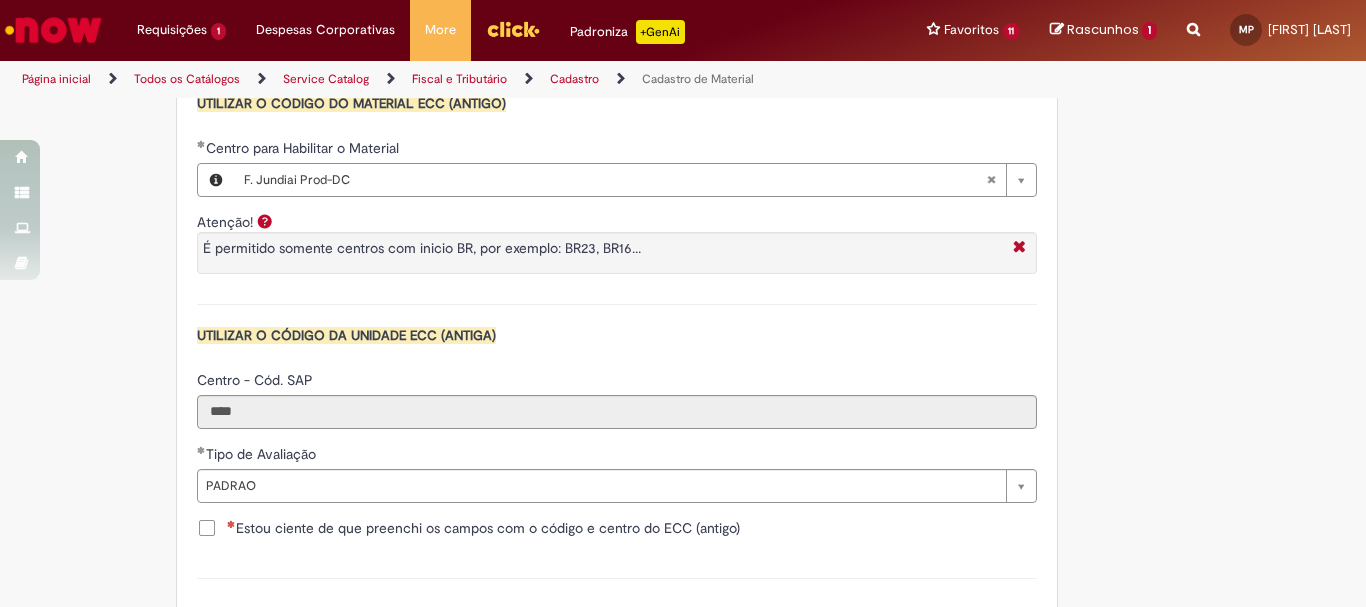 click on "Estou ciente de que preenchi os campos com o código e centro do ECC  (antigo)" at bounding box center (483, 528) 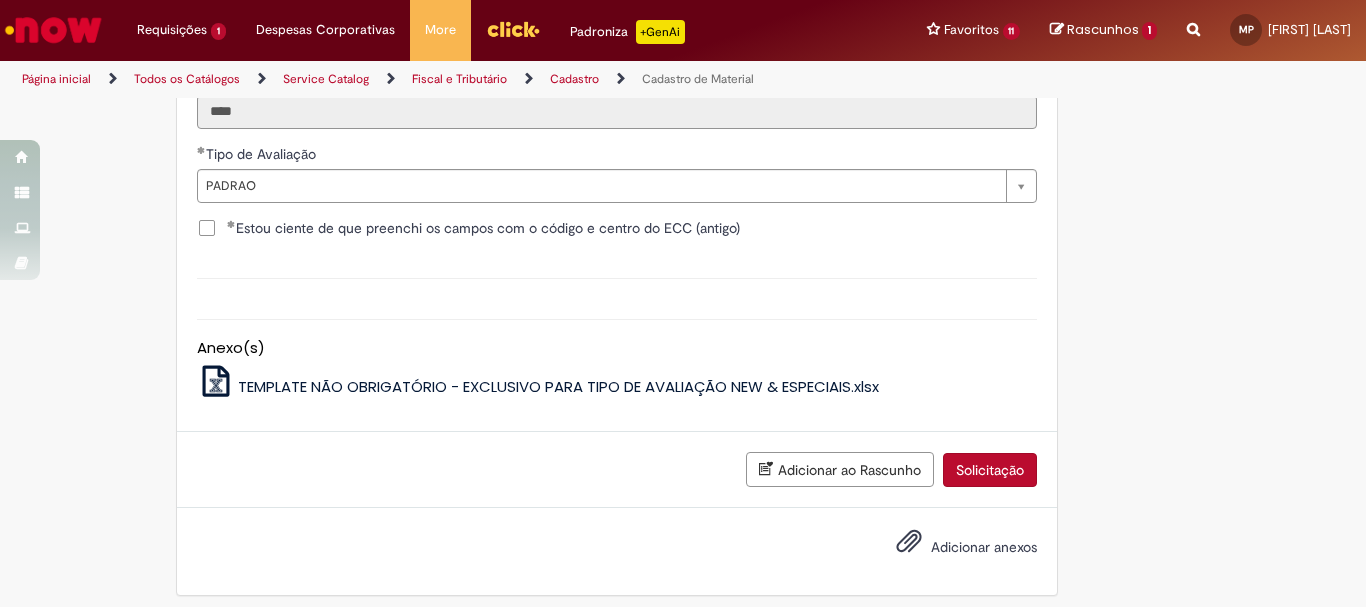 scroll, scrollTop: 2211, scrollLeft: 0, axis: vertical 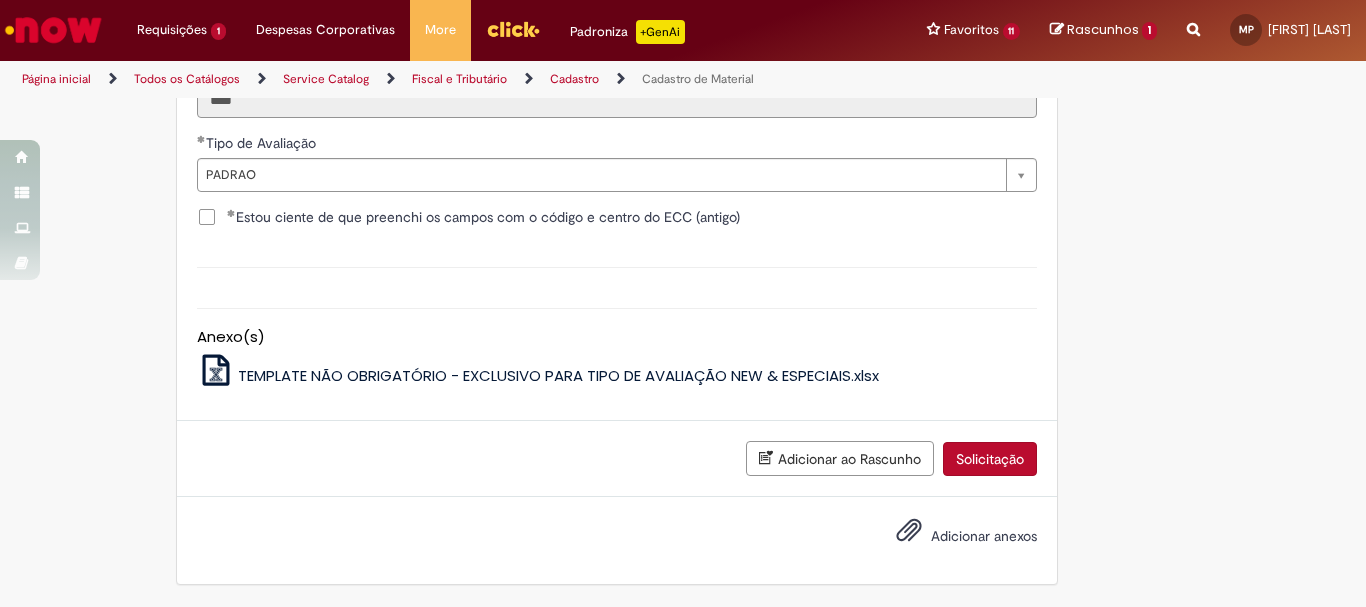 click on "Solicitação" at bounding box center (990, 459) 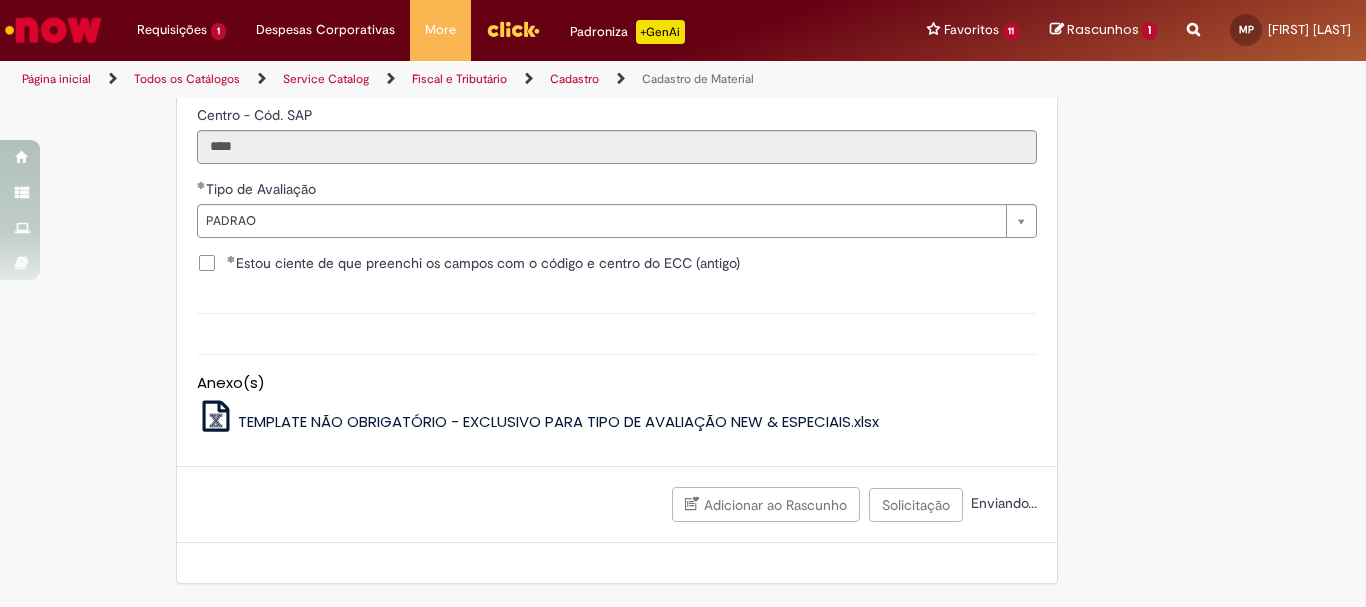 scroll, scrollTop: 2165, scrollLeft: 0, axis: vertical 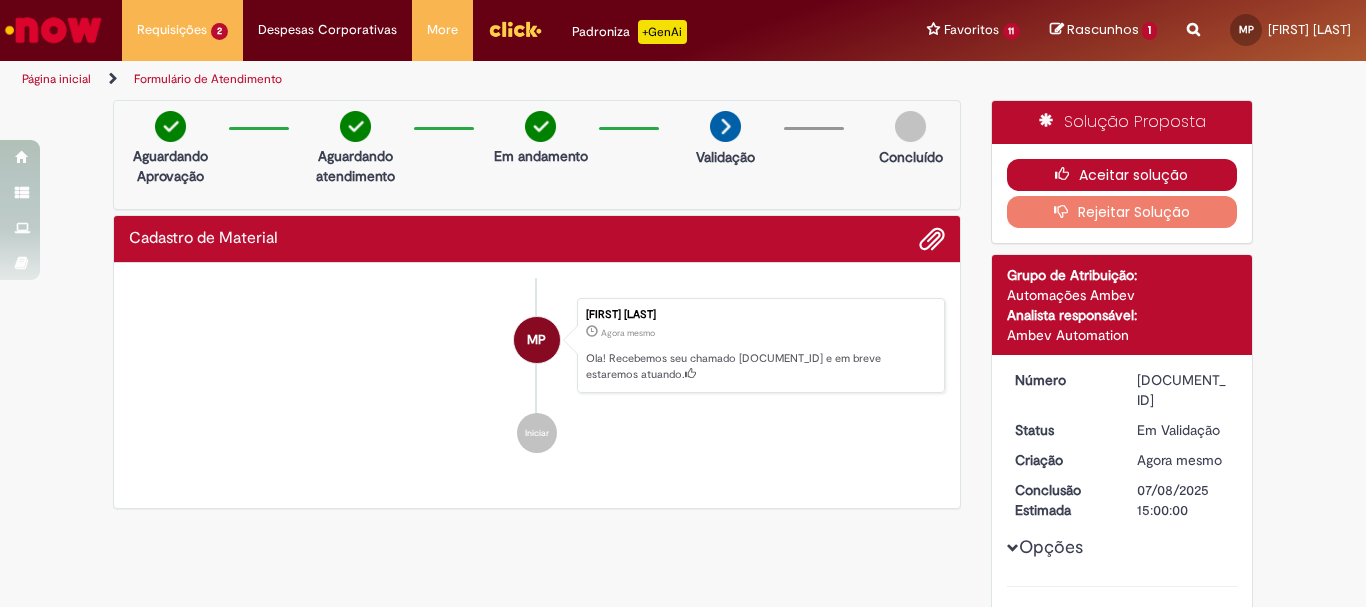 click on "Aceitar solução" at bounding box center [1122, 175] 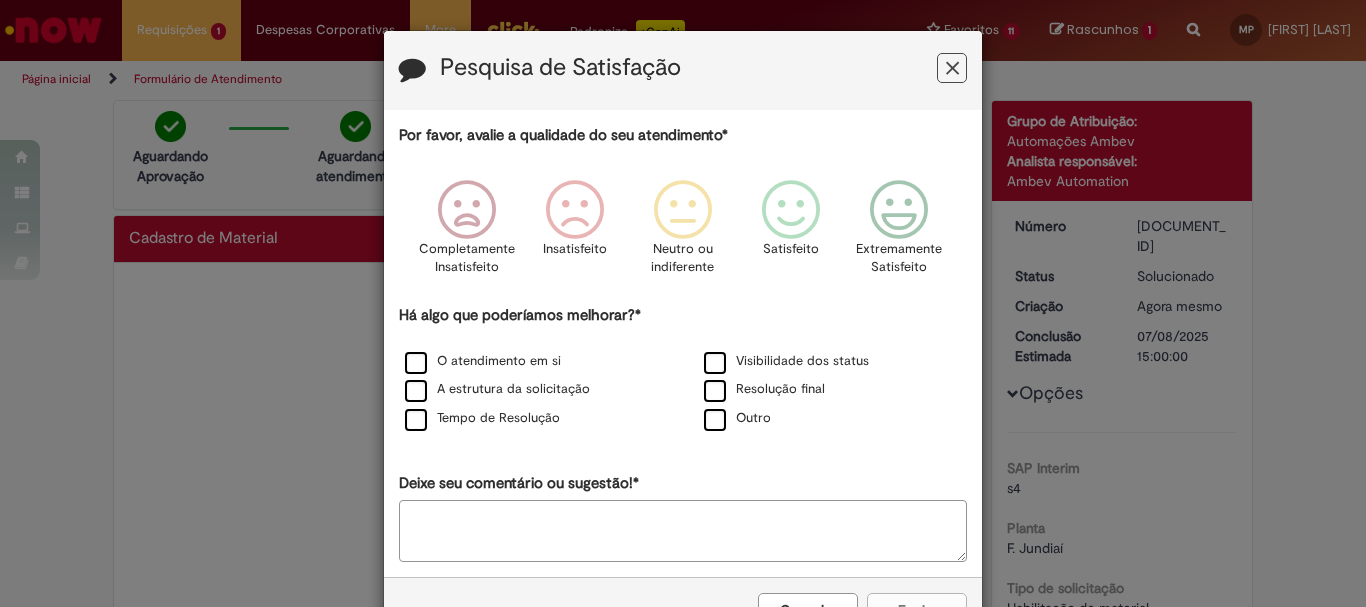 click at bounding box center (952, 68) 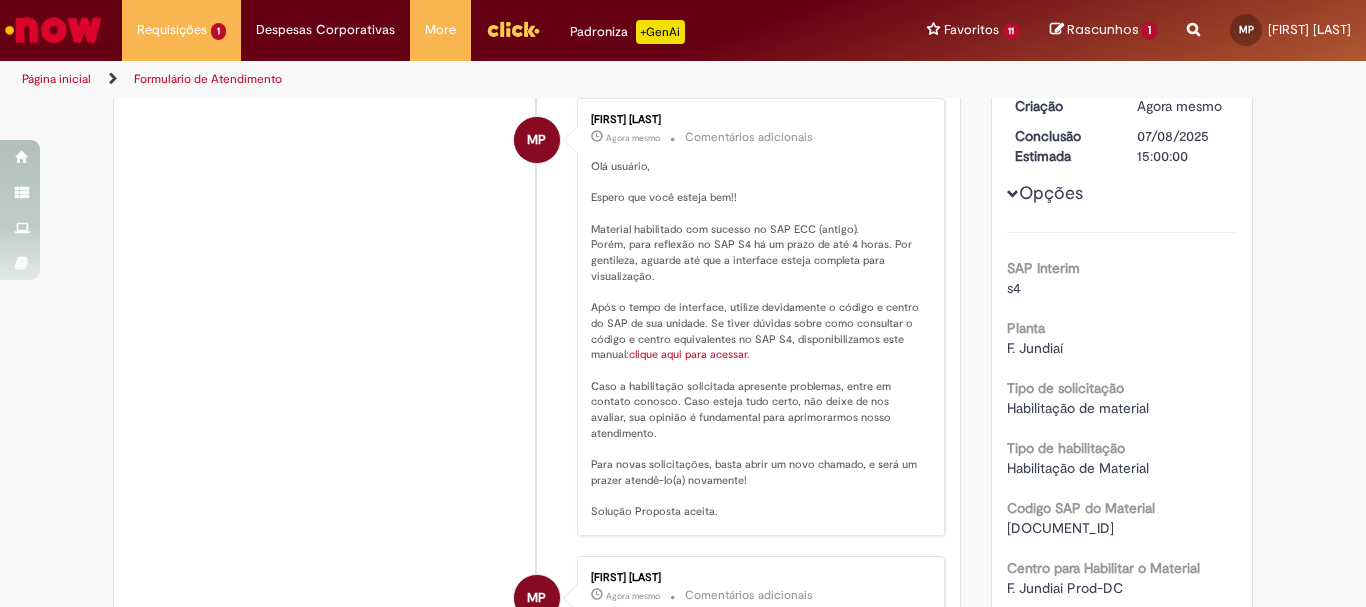 scroll, scrollTop: 0, scrollLeft: 0, axis: both 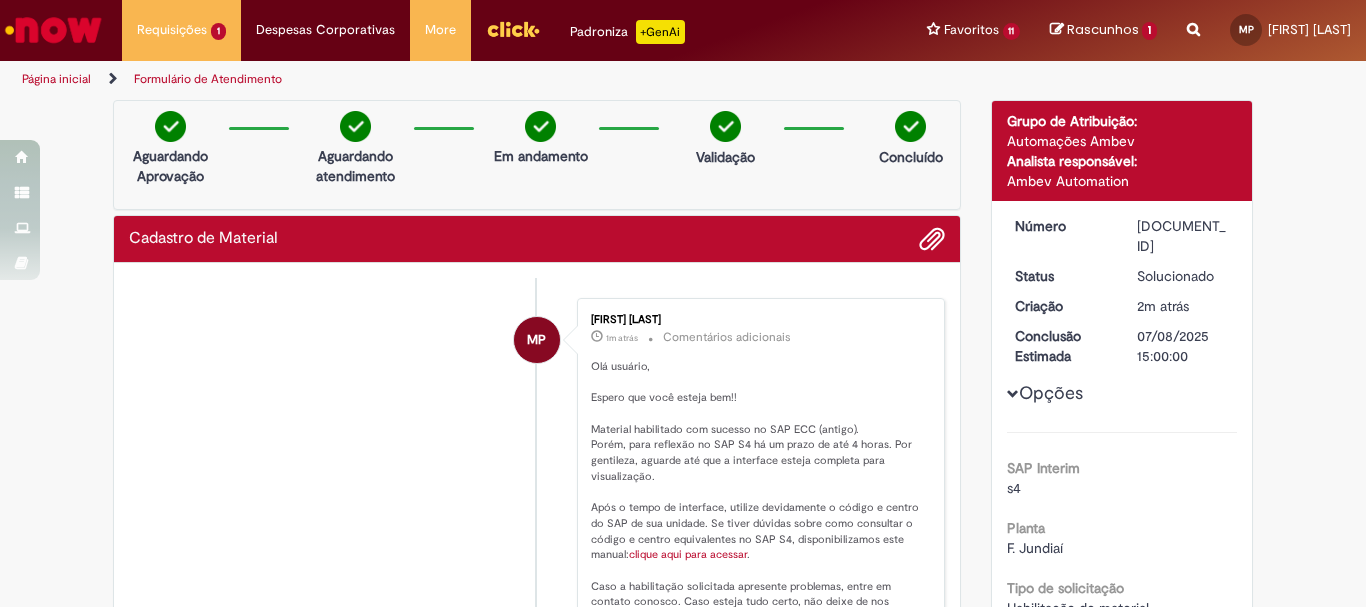 click on "[FIRST] [LAST]
1m atrás 1m atrás     Comentários adicionais
Olá usuário, Espero que você esteja bem!!  Material habilitado com sucesso no SAP ECC (antigo). Porém, para reflexão no SAP S4 há um prazo de até 4 horas. Por gentileza, aguarde até que a interface esteja completa para visualização. Após o tempo de interface, utilize devidamente o código e centro do SAP de sua unidade. Se tiver dúvidas sobre como consultar o código e centro equivalentes no SAP S4, disponibilizamos este manual:  clique aqui para acessar . Caso a habilitação solicitada apresente problemas, entre em contato conosco. Caso esteja tudo certo, não deixe de nos avaliar, sua opinião é fundamental para aprimorarmos nosso atendimento. Para novas solicitações, basta abrir um novo chamado, e será um prazer atendê-lo(a) novamente!  Solução Proposta aceita." at bounding box center [761, 517] 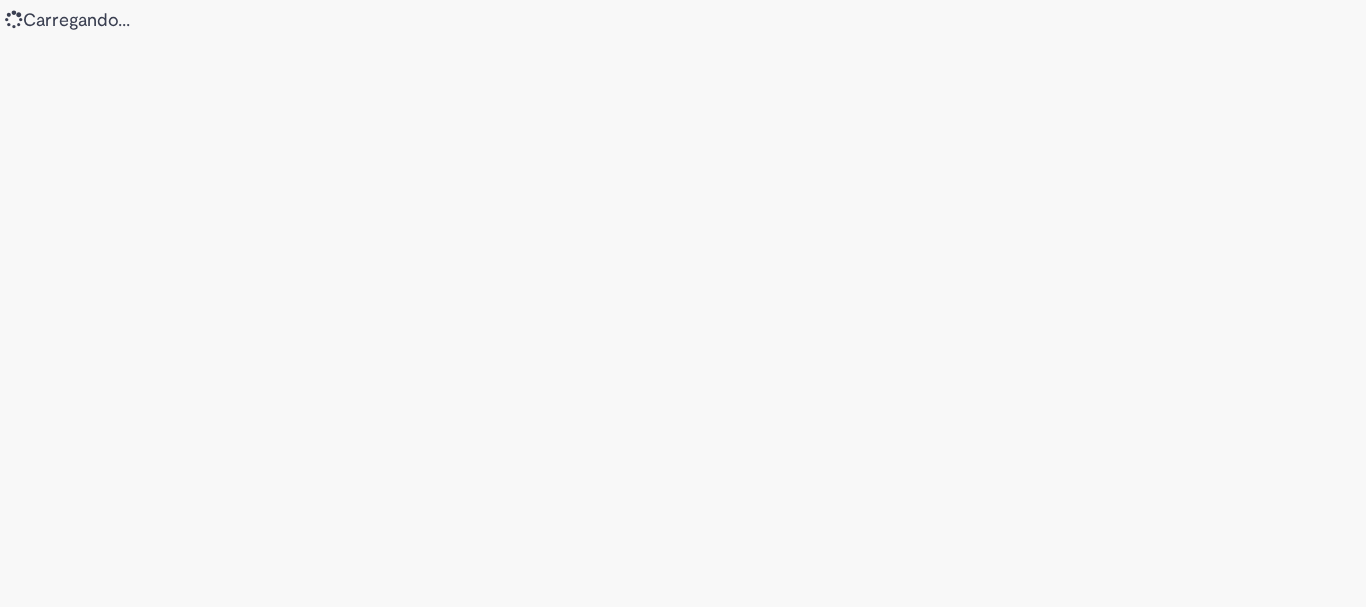 scroll, scrollTop: 0, scrollLeft: 0, axis: both 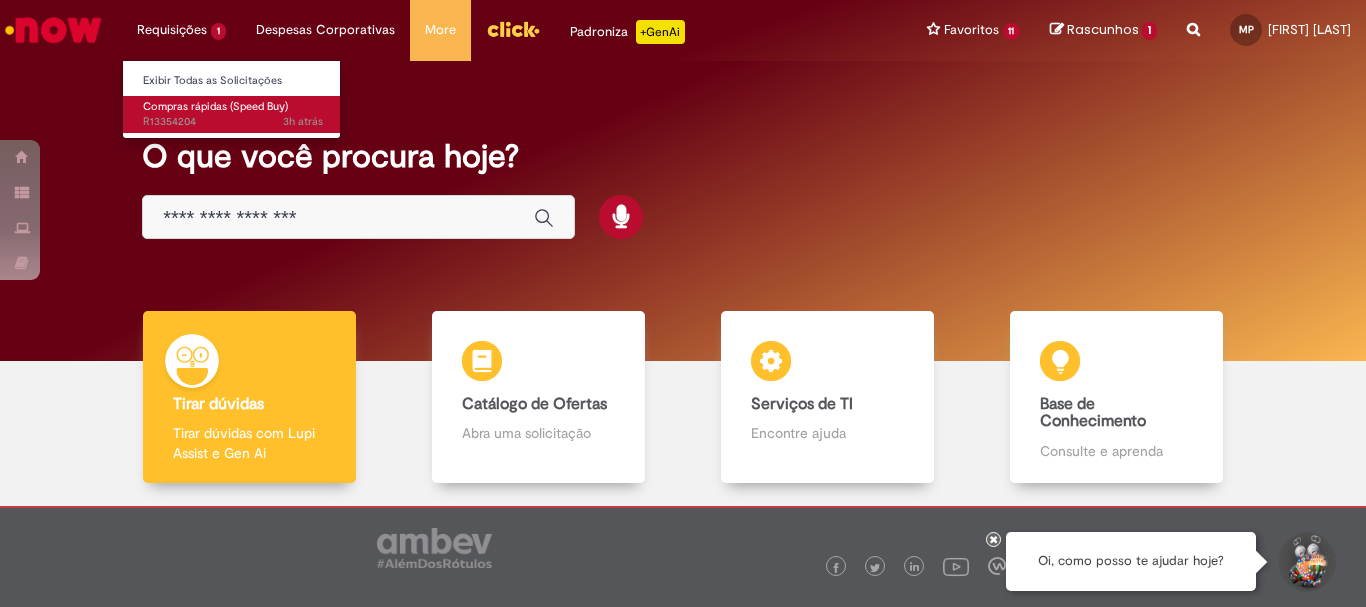 click on "Compras rápidas (Speed Buy)" at bounding box center [215, 106] 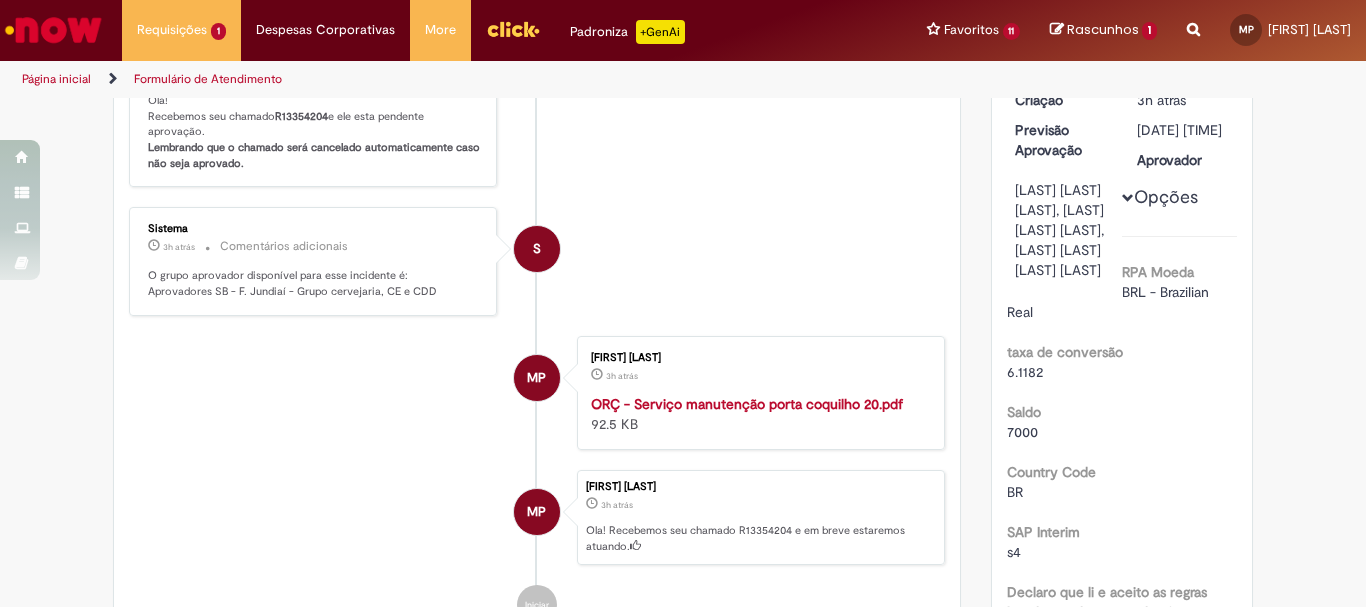 scroll, scrollTop: 100, scrollLeft: 0, axis: vertical 